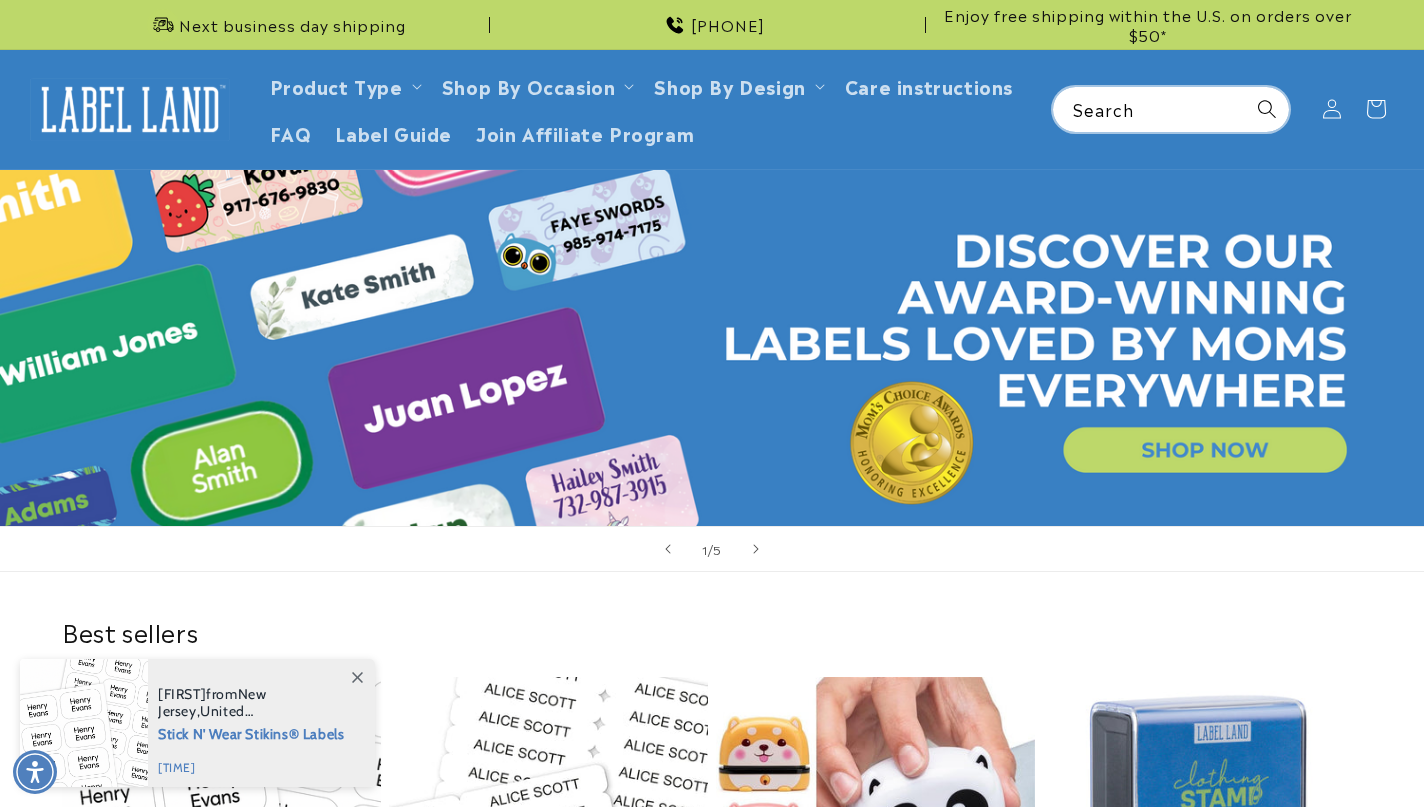 scroll, scrollTop: 0, scrollLeft: 0, axis: both 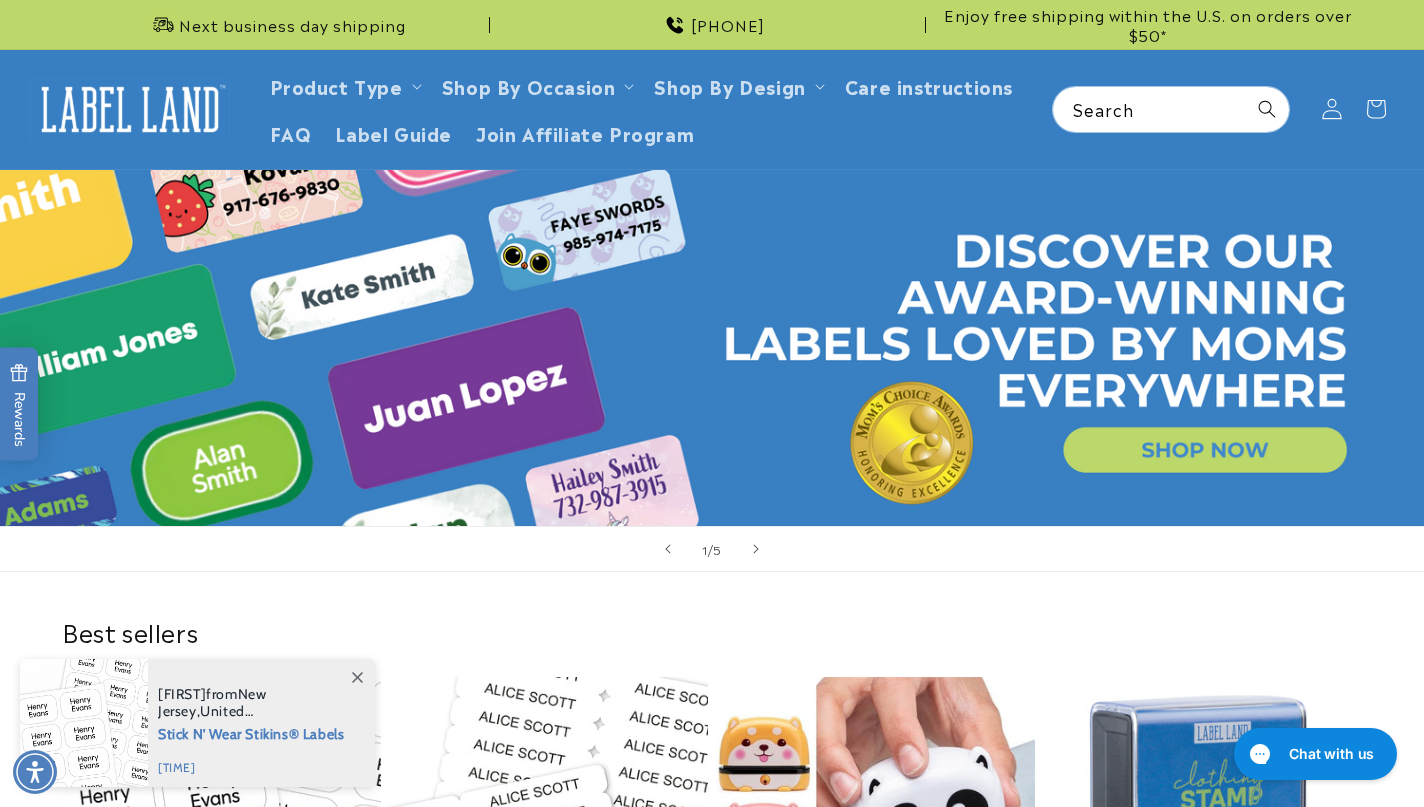 click 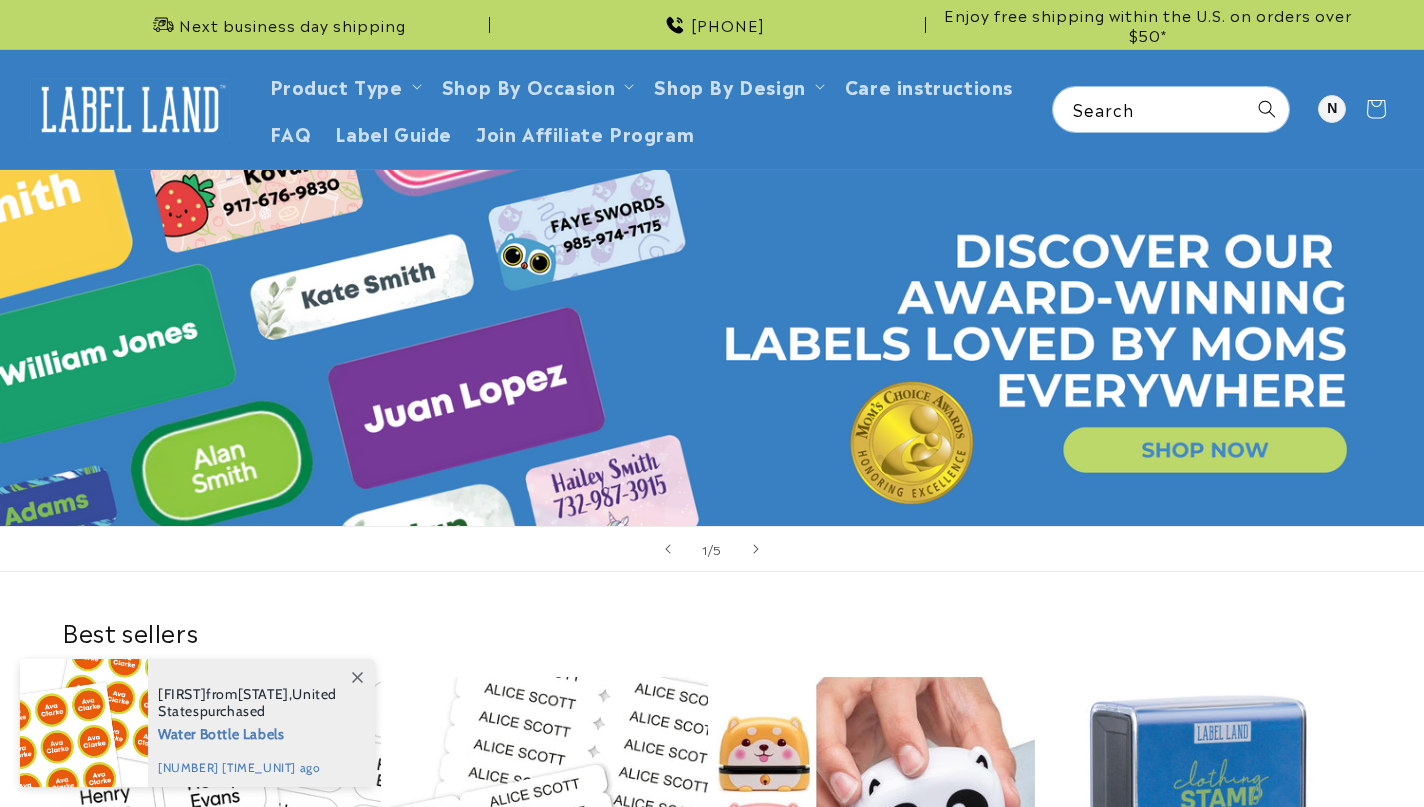 scroll, scrollTop: 0, scrollLeft: 0, axis: both 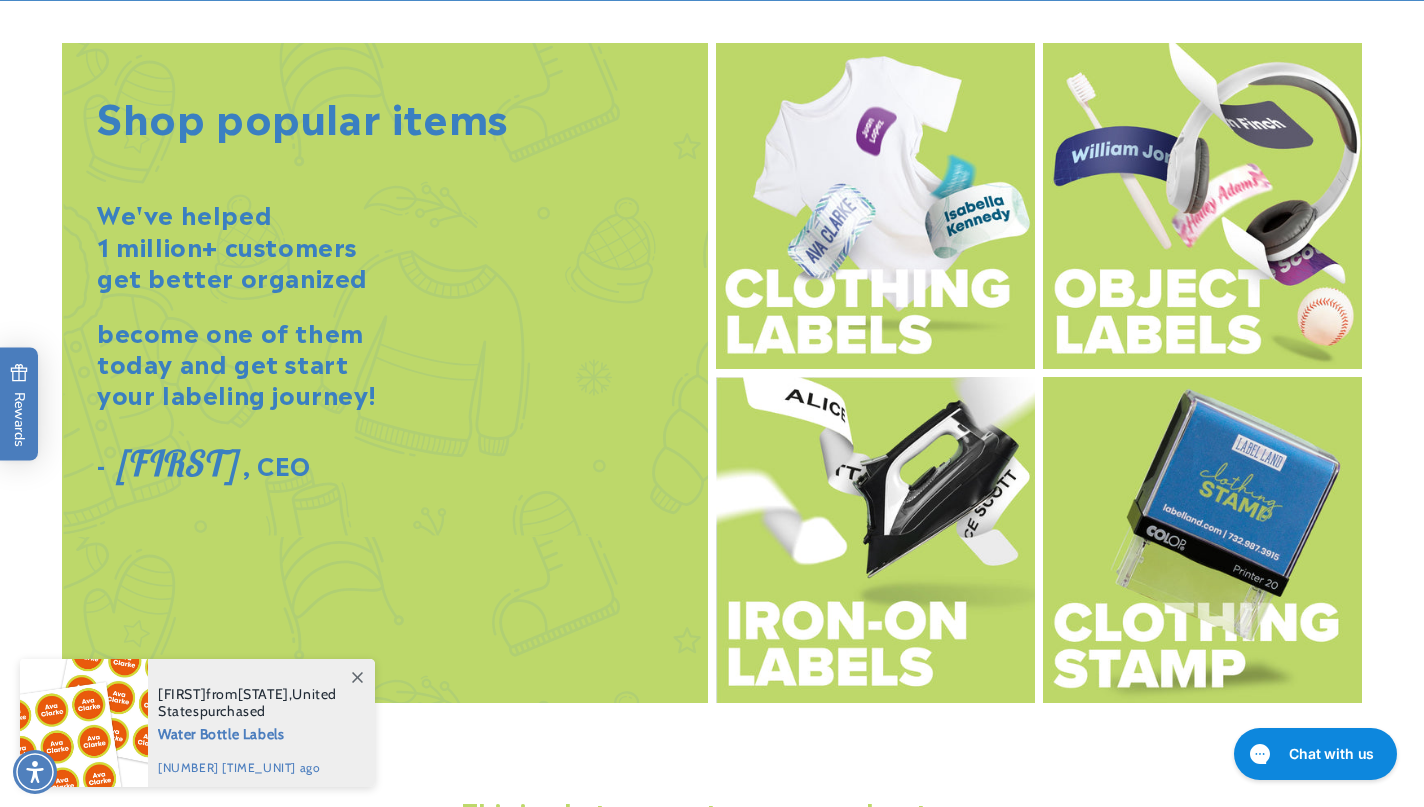 click at bounding box center (875, 206) 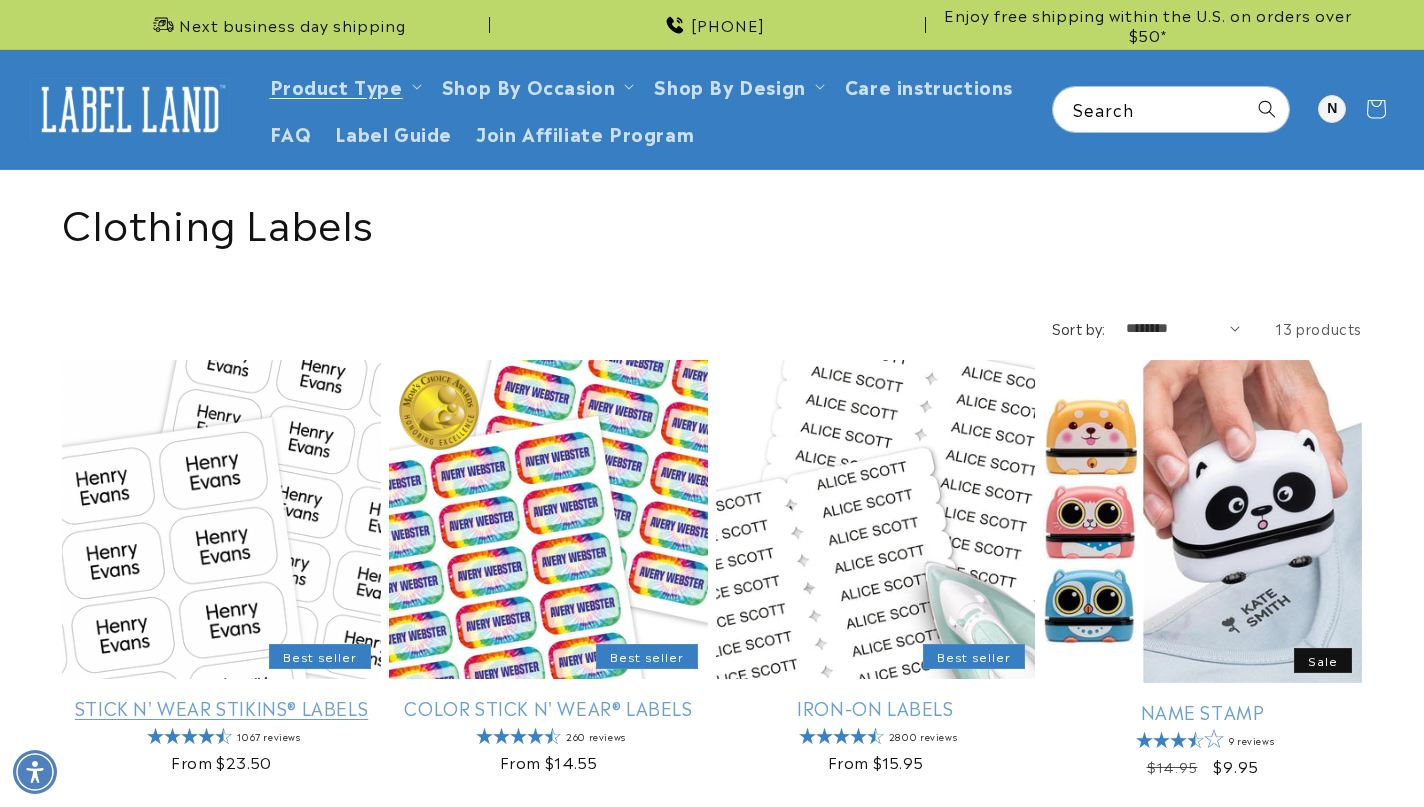scroll, scrollTop: 0, scrollLeft: 0, axis: both 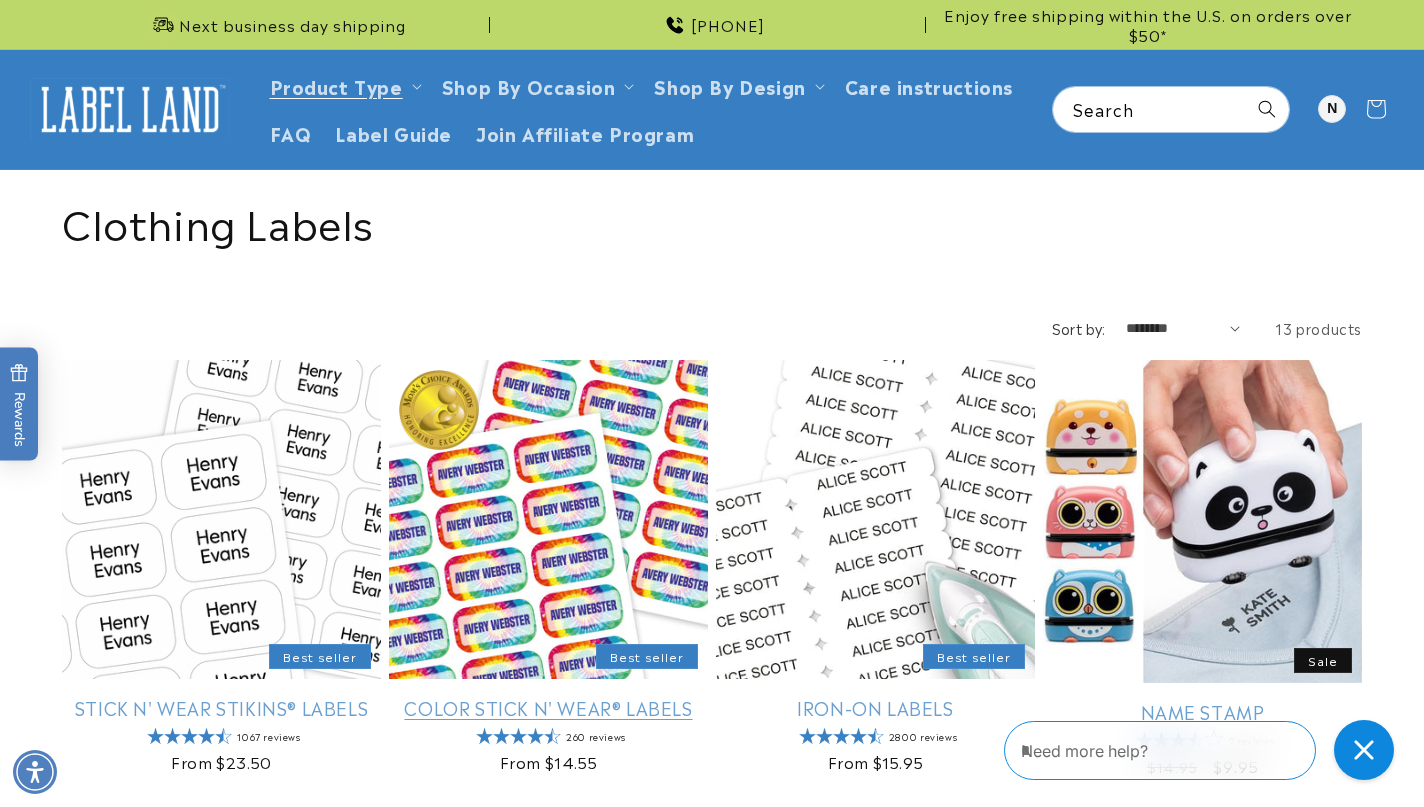 click on "Color Stick N' Wear® Labels" at bounding box center [548, 707] 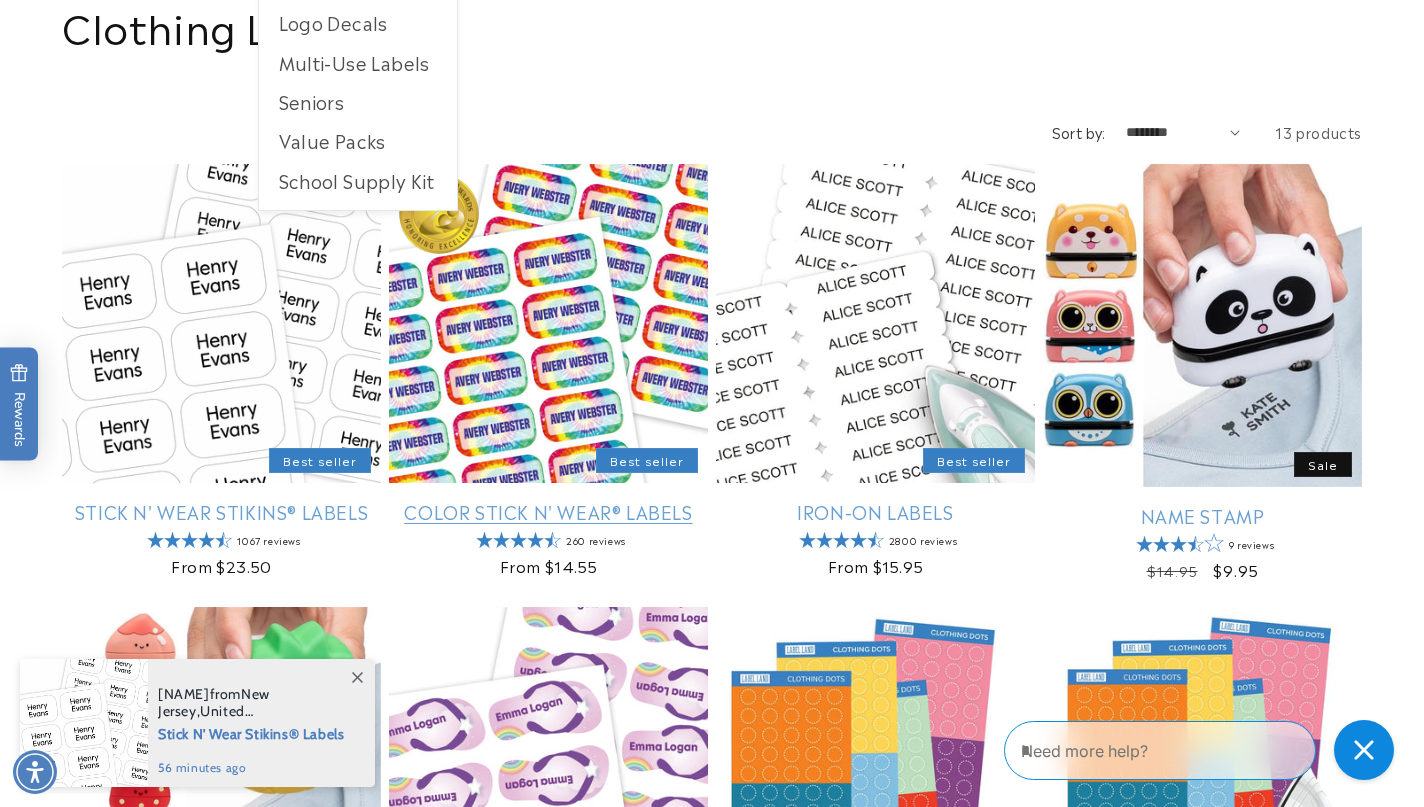 scroll, scrollTop: 197, scrollLeft: 0, axis: vertical 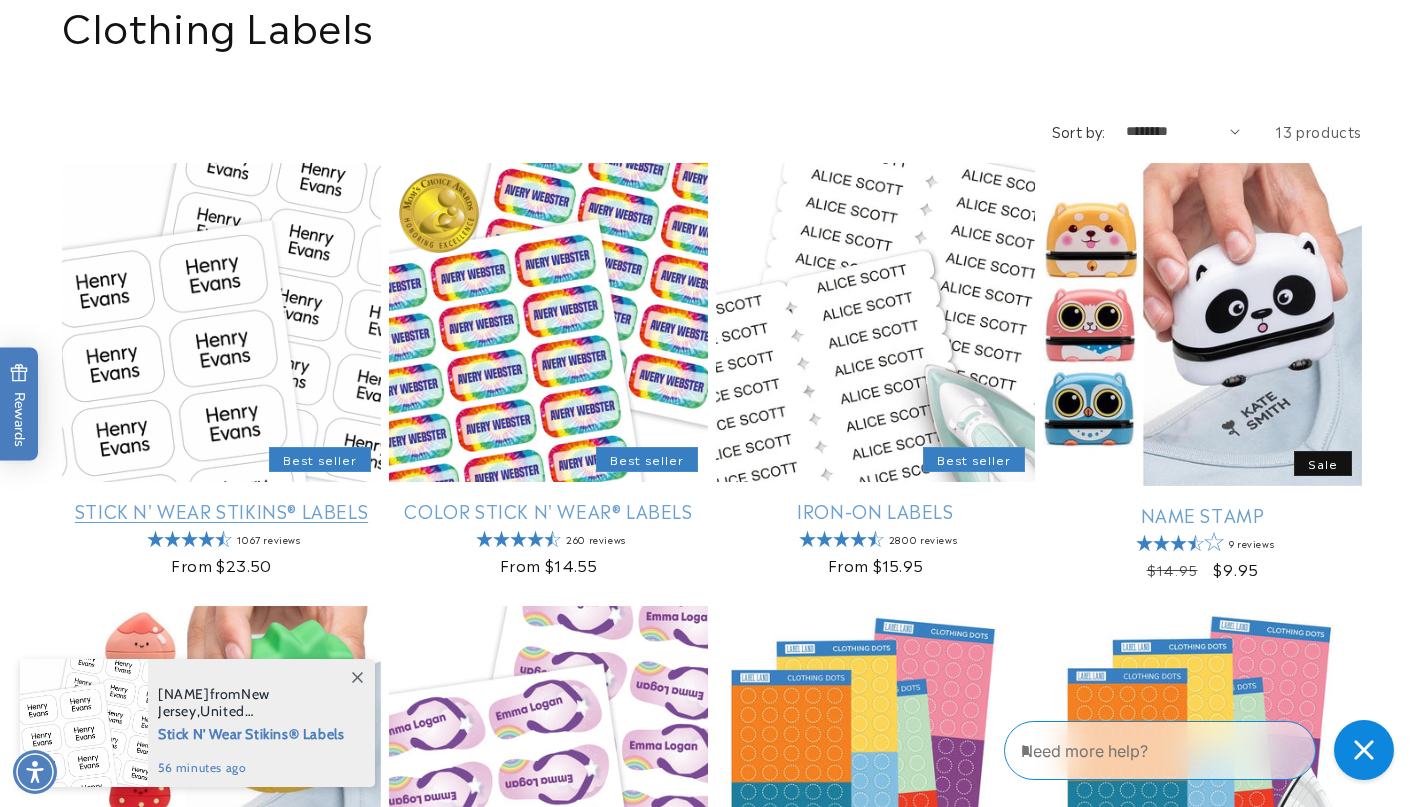 click on "Stick N' Wear Stikins® Labels" at bounding box center (221, 510) 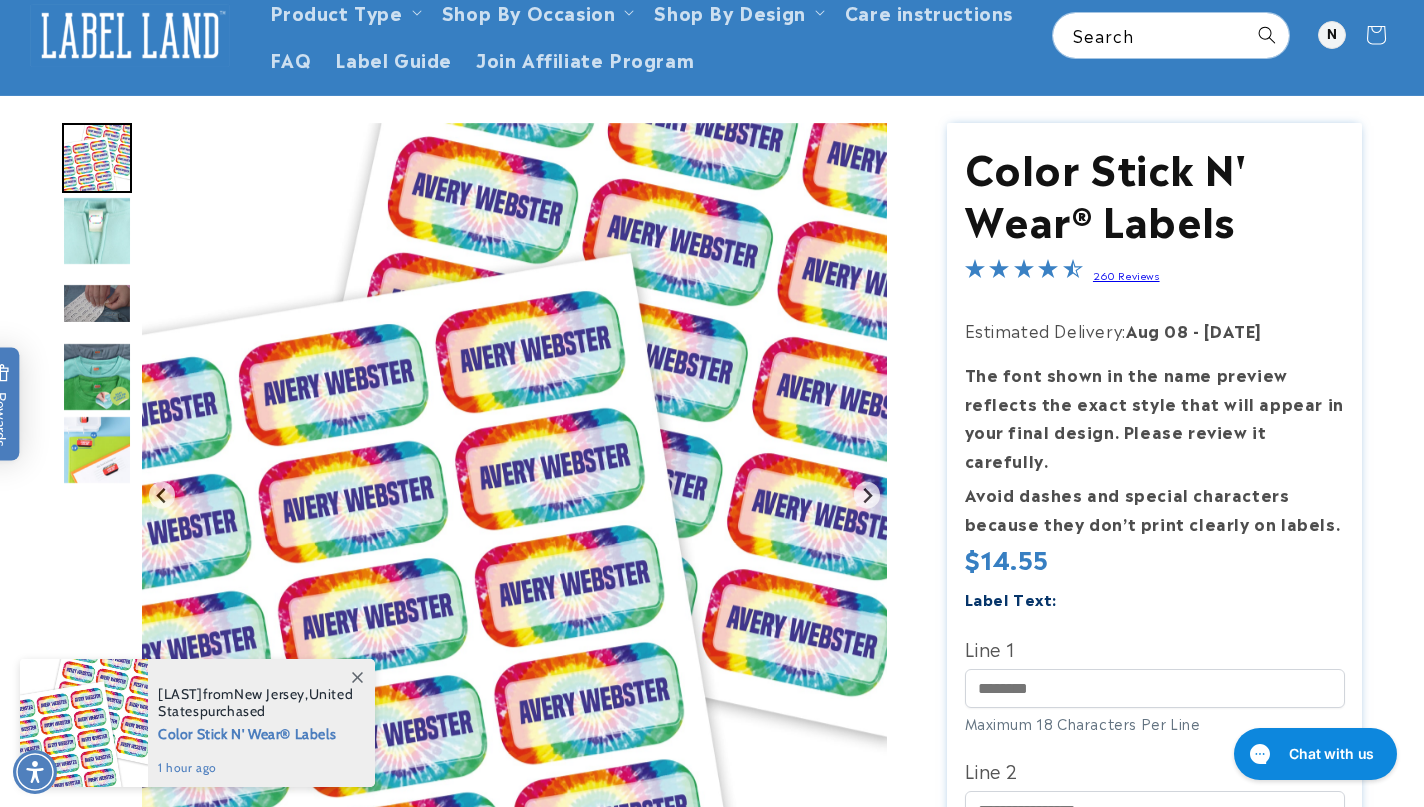scroll, scrollTop: 74, scrollLeft: 0, axis: vertical 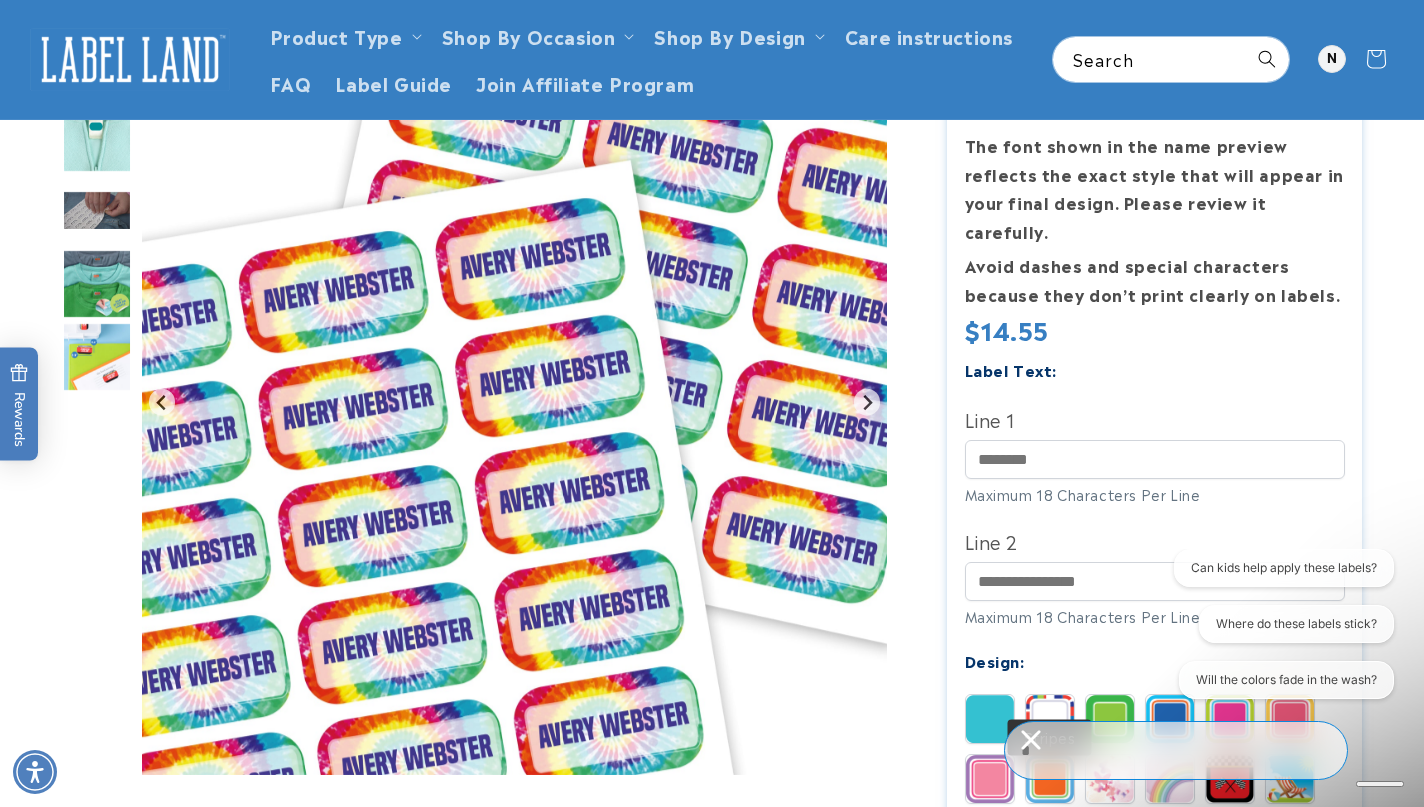 click at bounding box center [1050, 719] 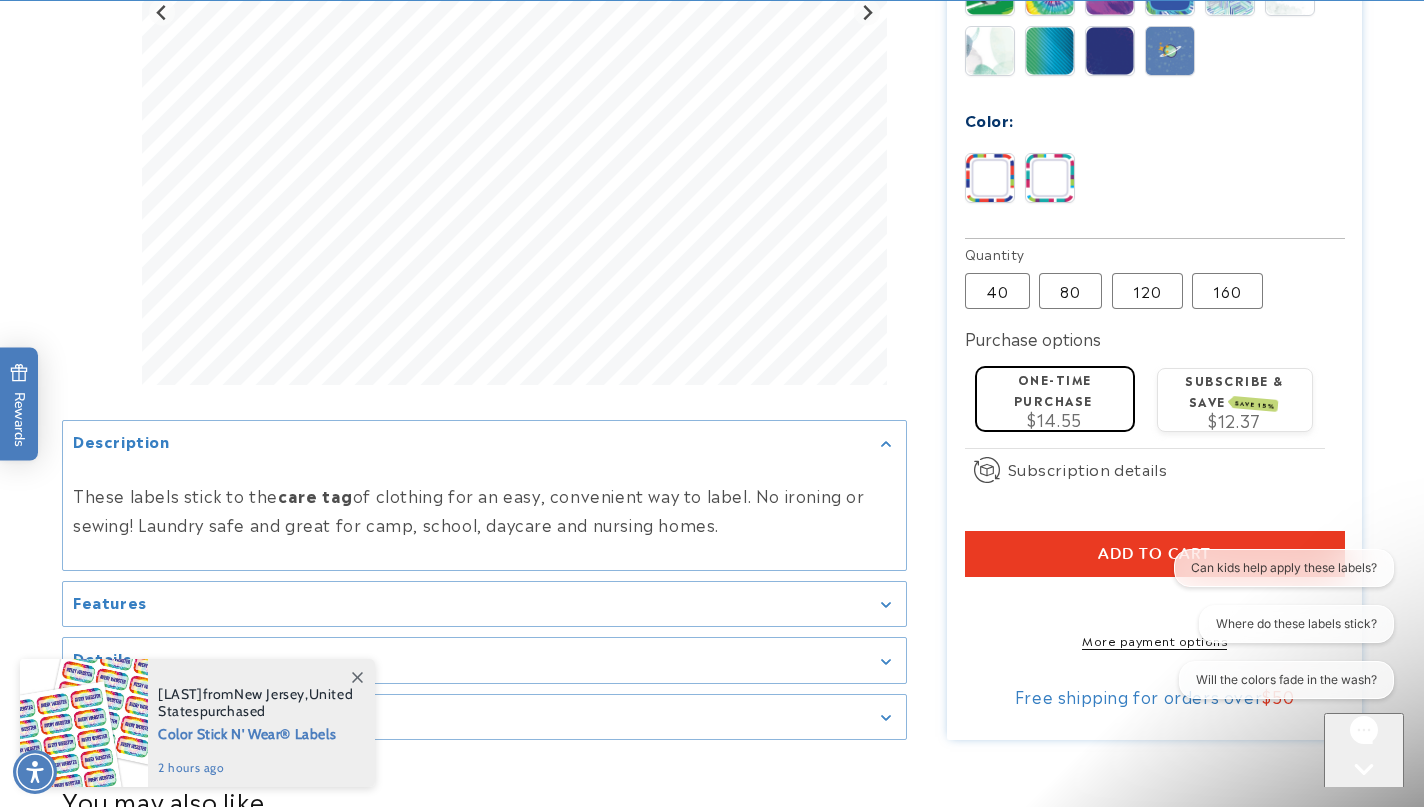 scroll, scrollTop: 1155, scrollLeft: 0, axis: vertical 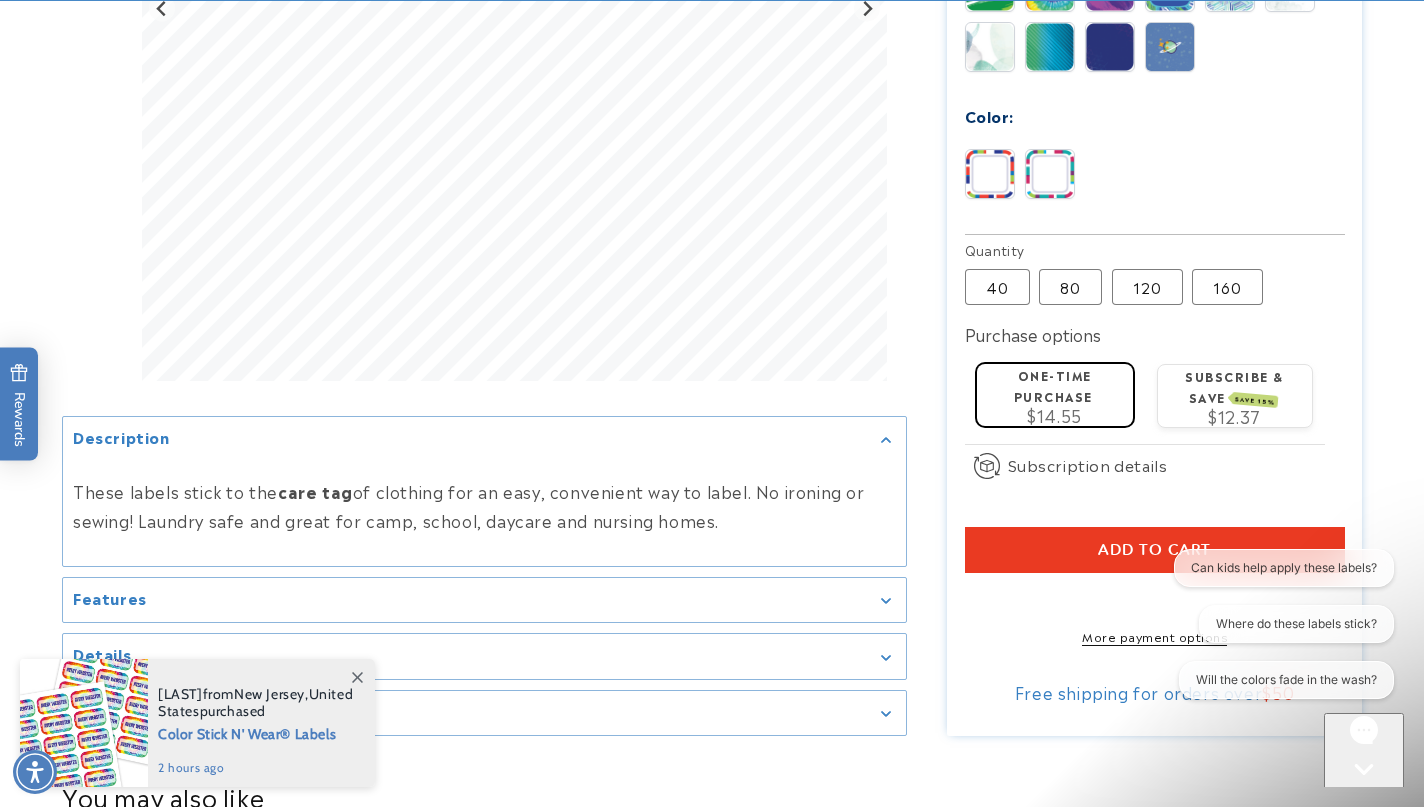 type on "**********" 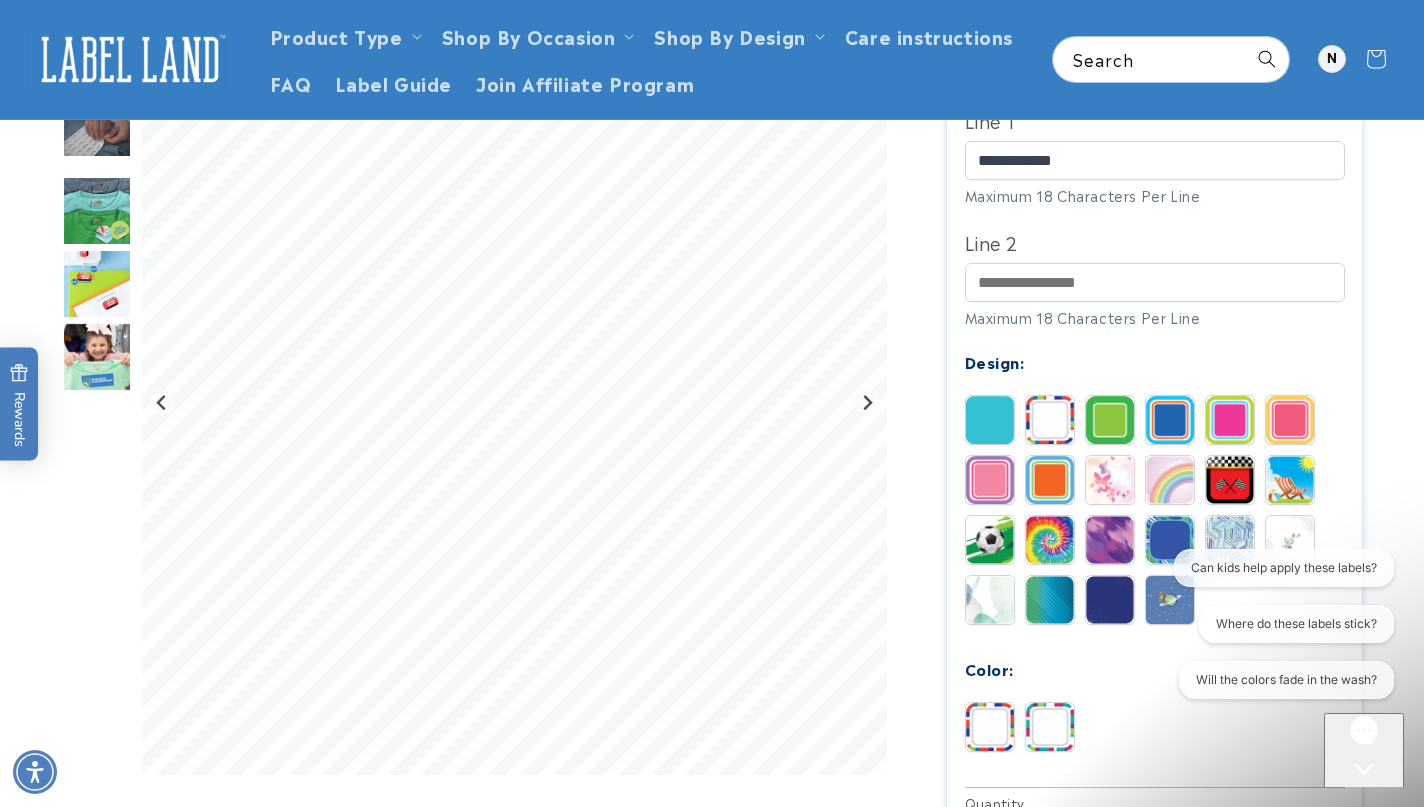 scroll, scrollTop: 585, scrollLeft: 0, axis: vertical 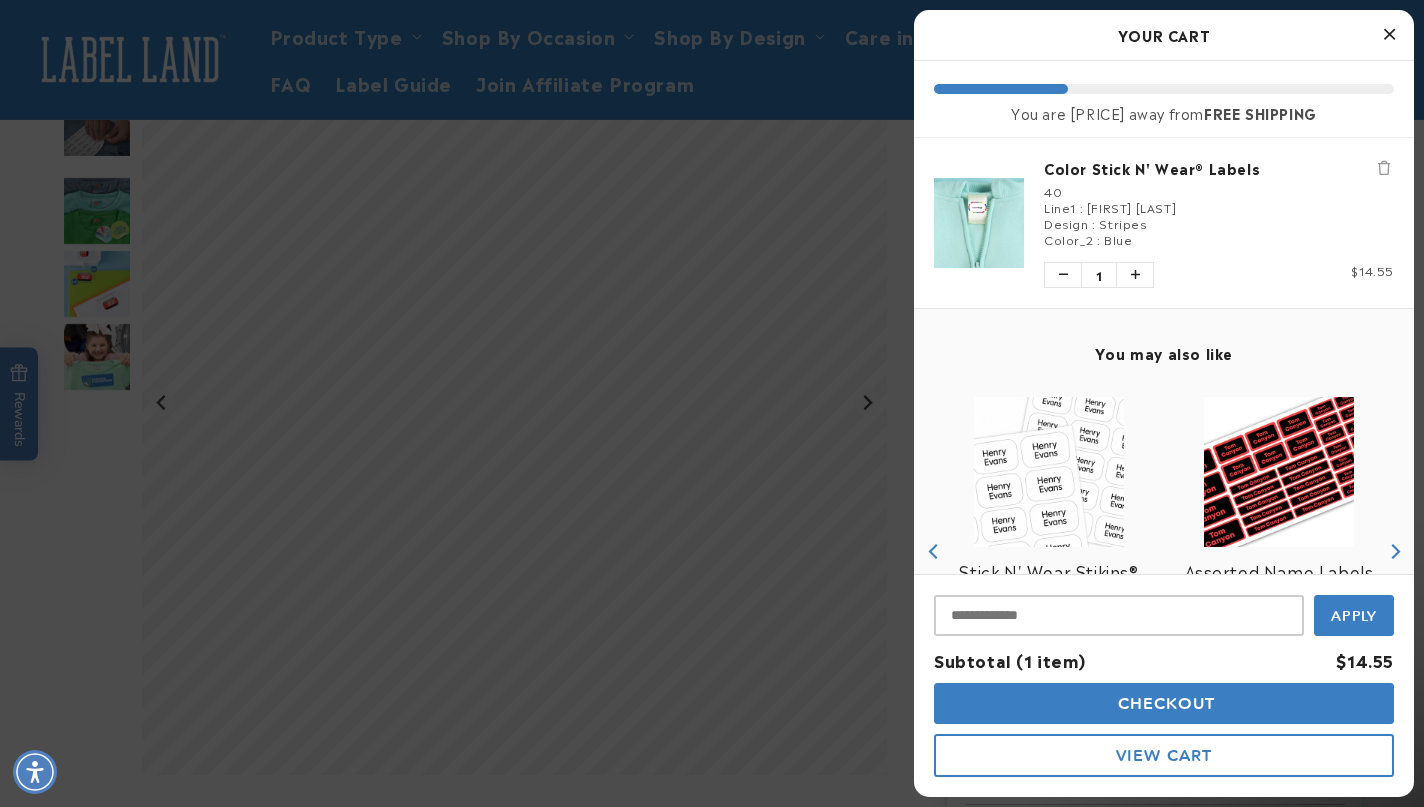 click at bounding box center [1389, 34] 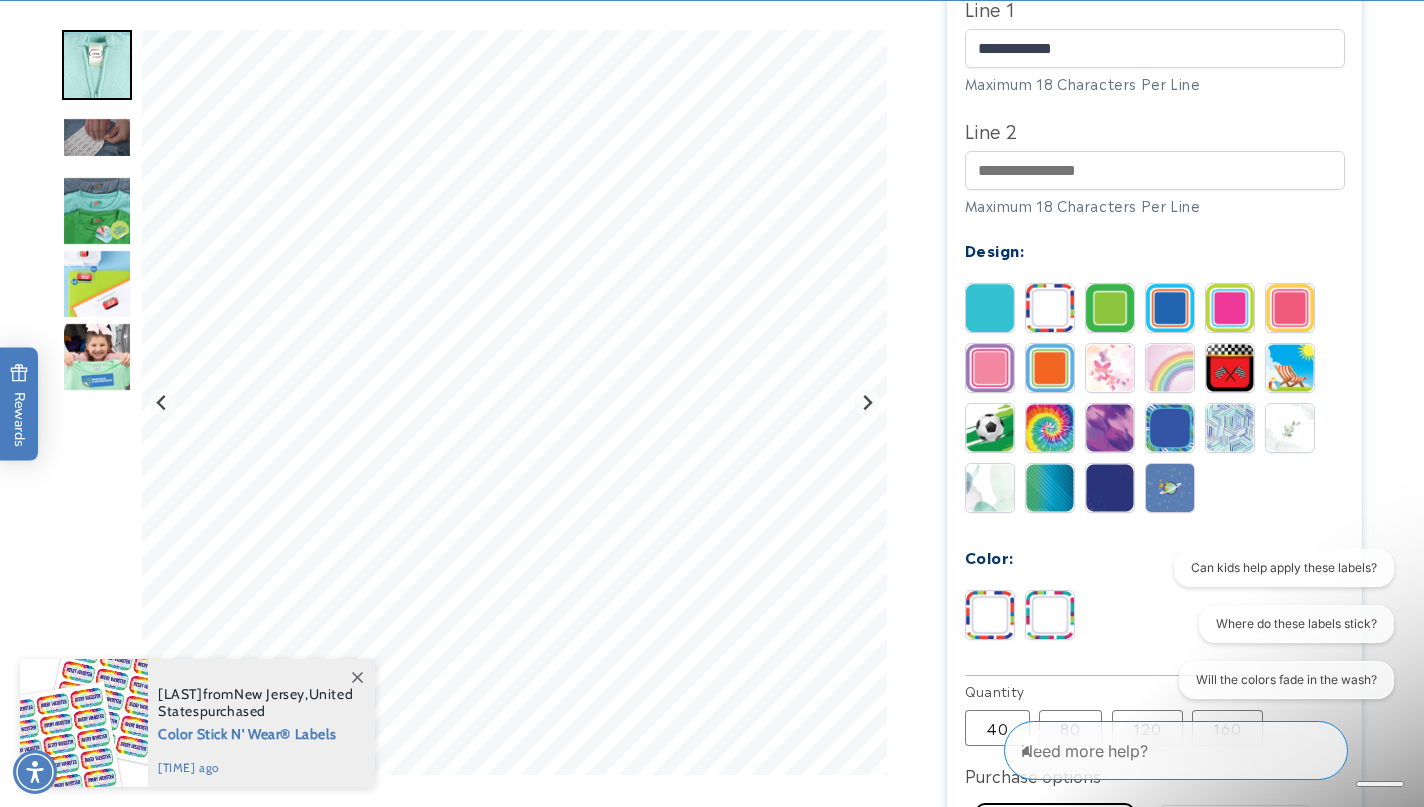 scroll, scrollTop: 752, scrollLeft: 0, axis: vertical 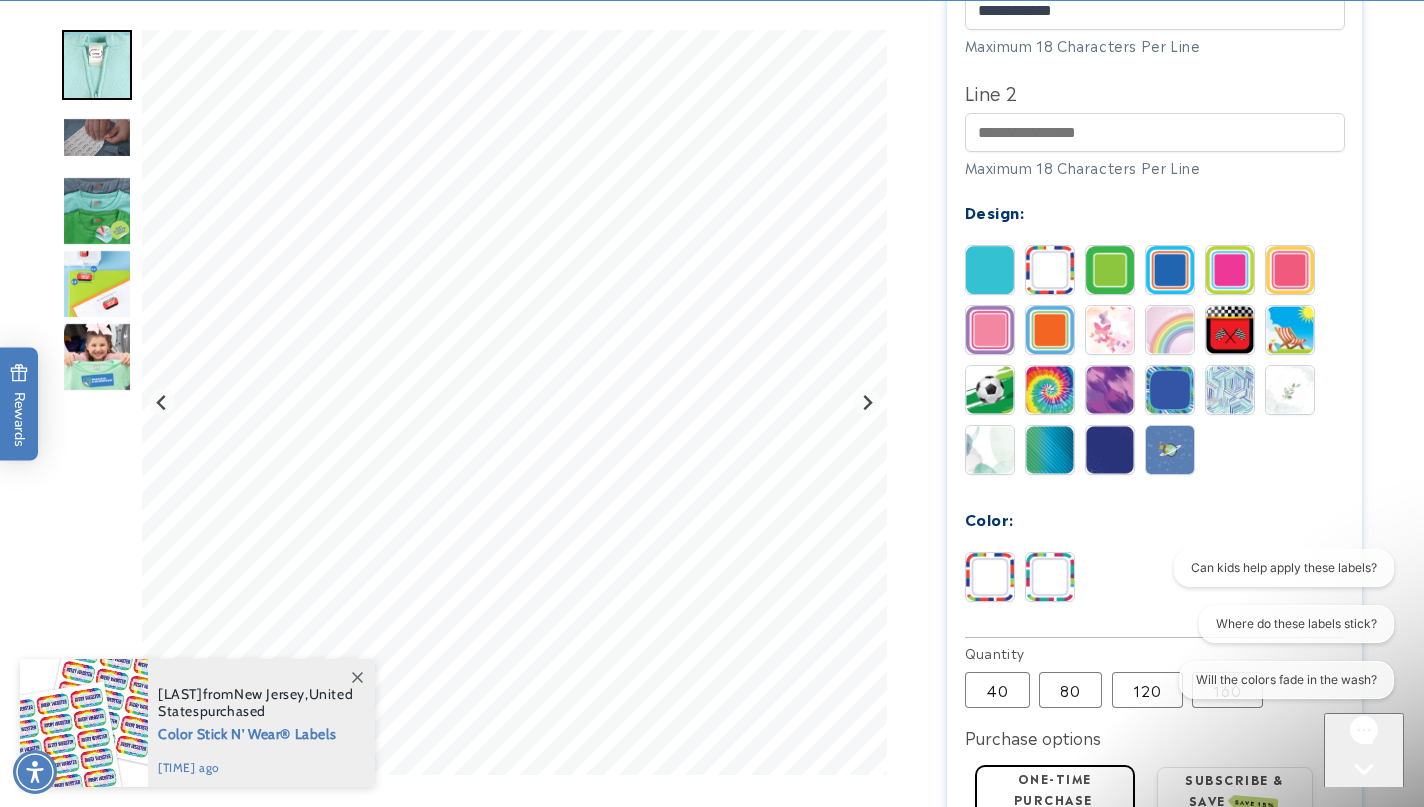 click at bounding box center (1050, 577) 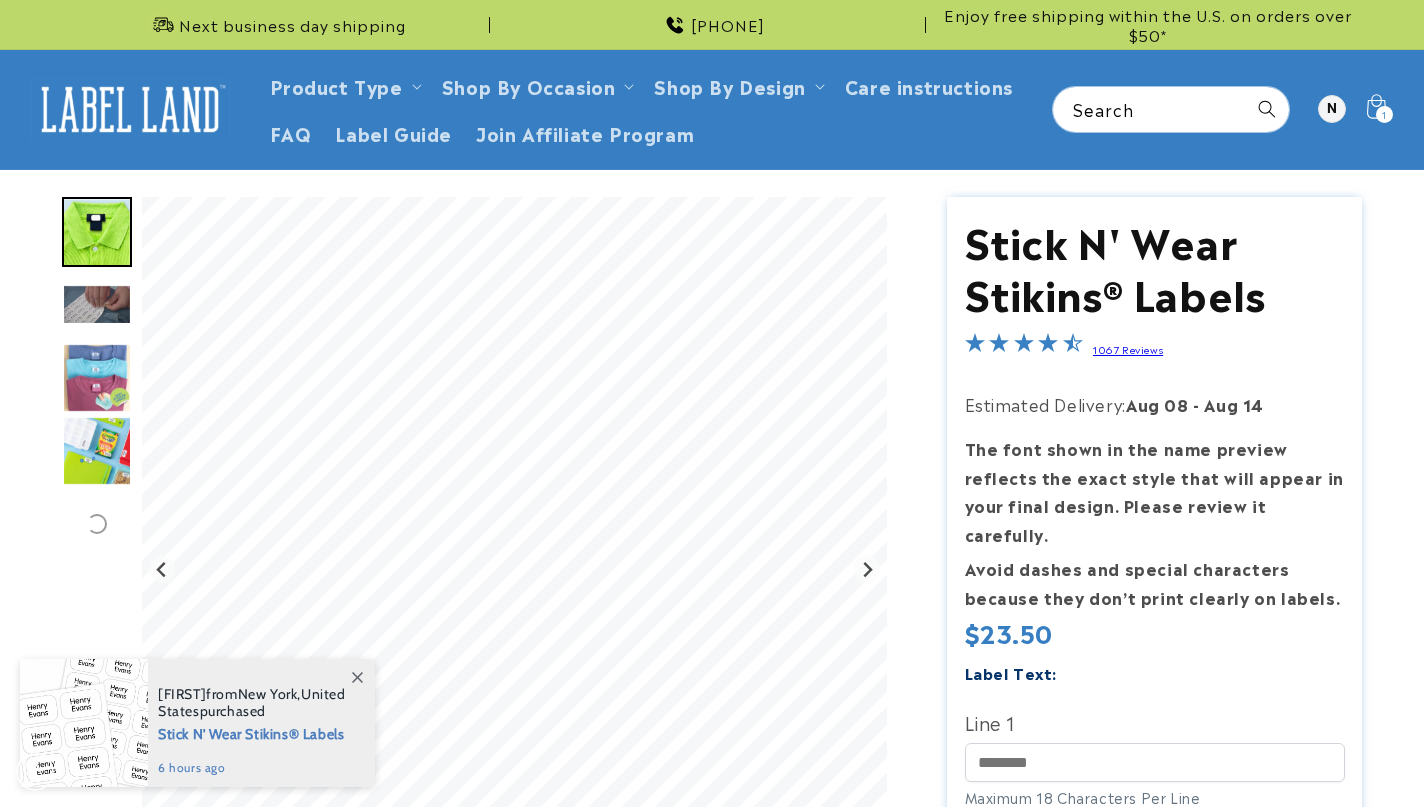 scroll, scrollTop: 0, scrollLeft: 0, axis: both 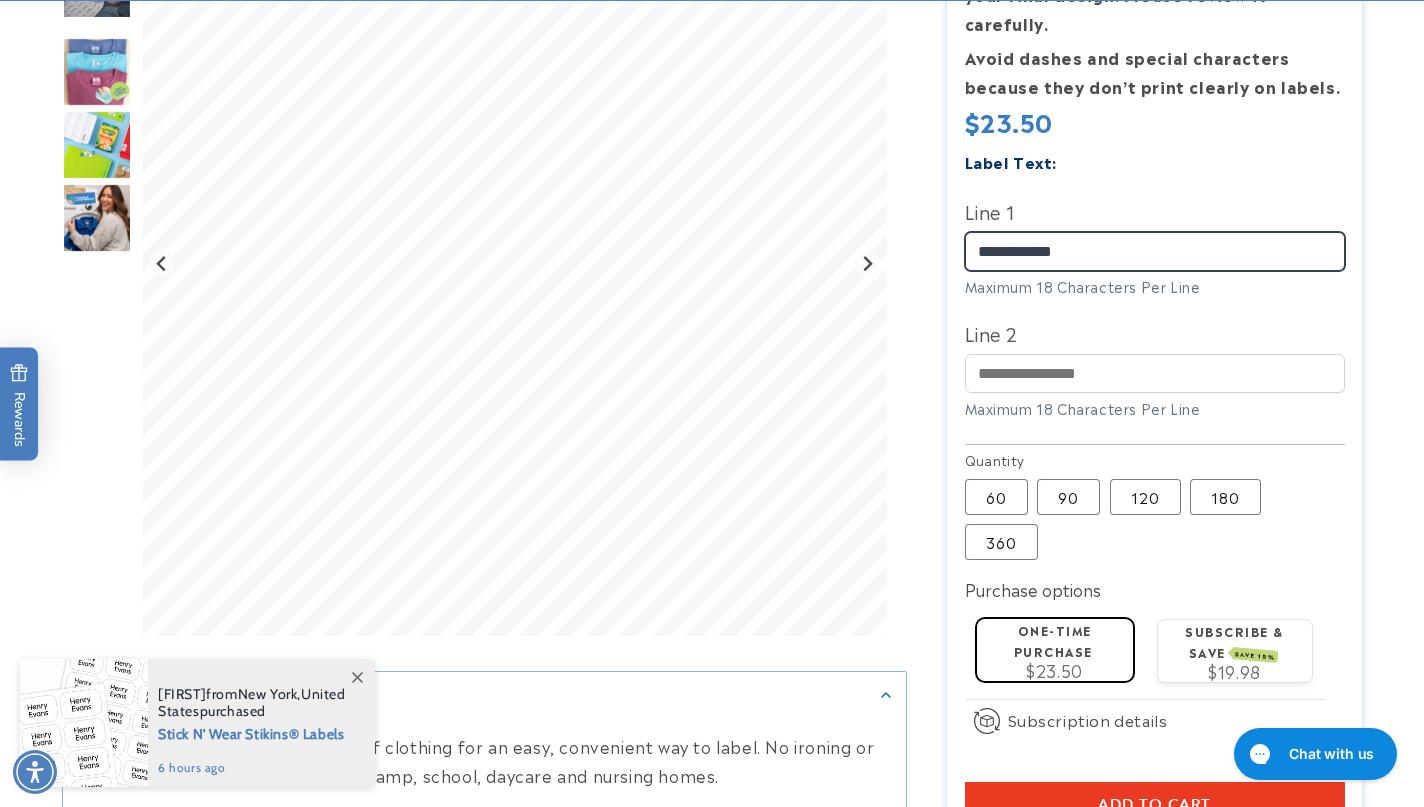 type on "**********" 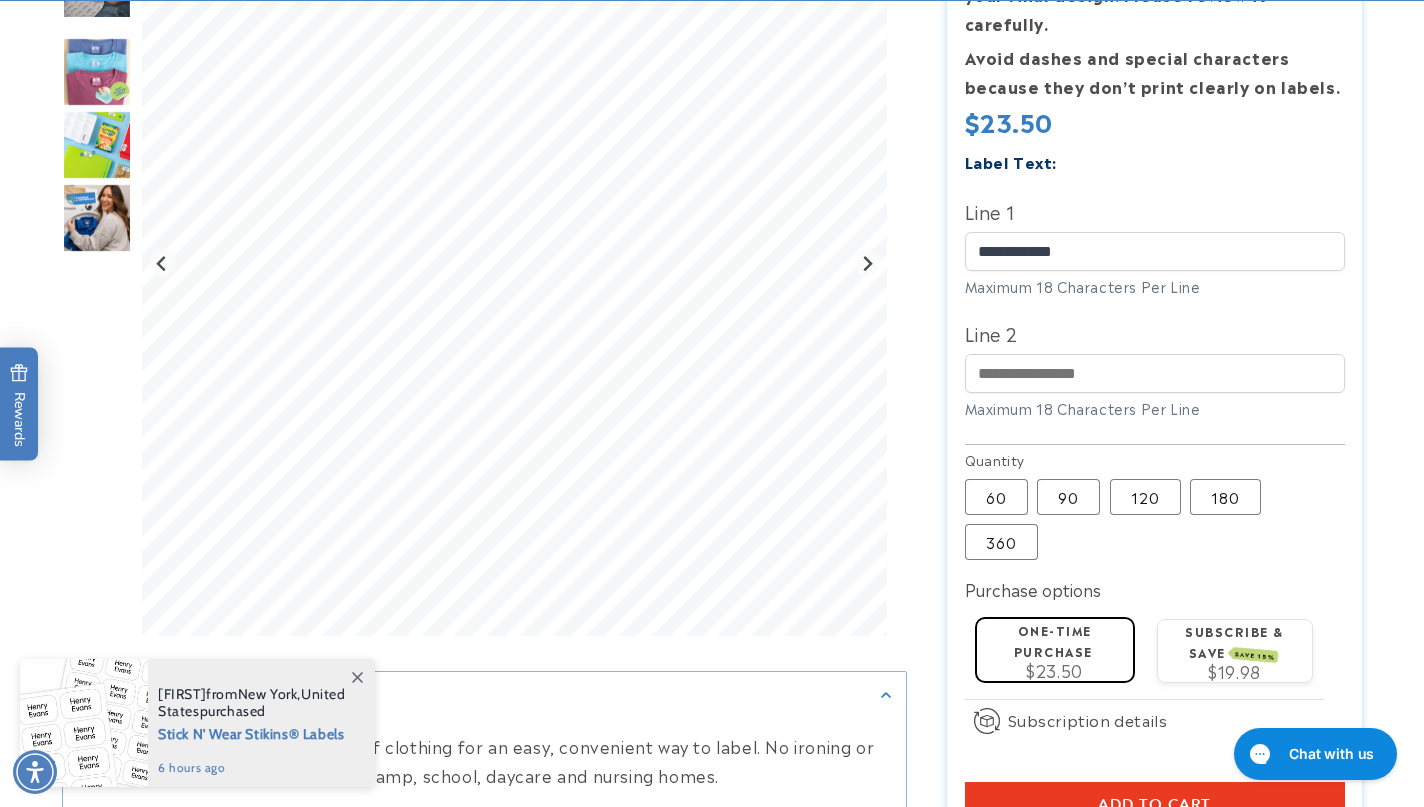 click on "Add to cart" at bounding box center [1154, 805] 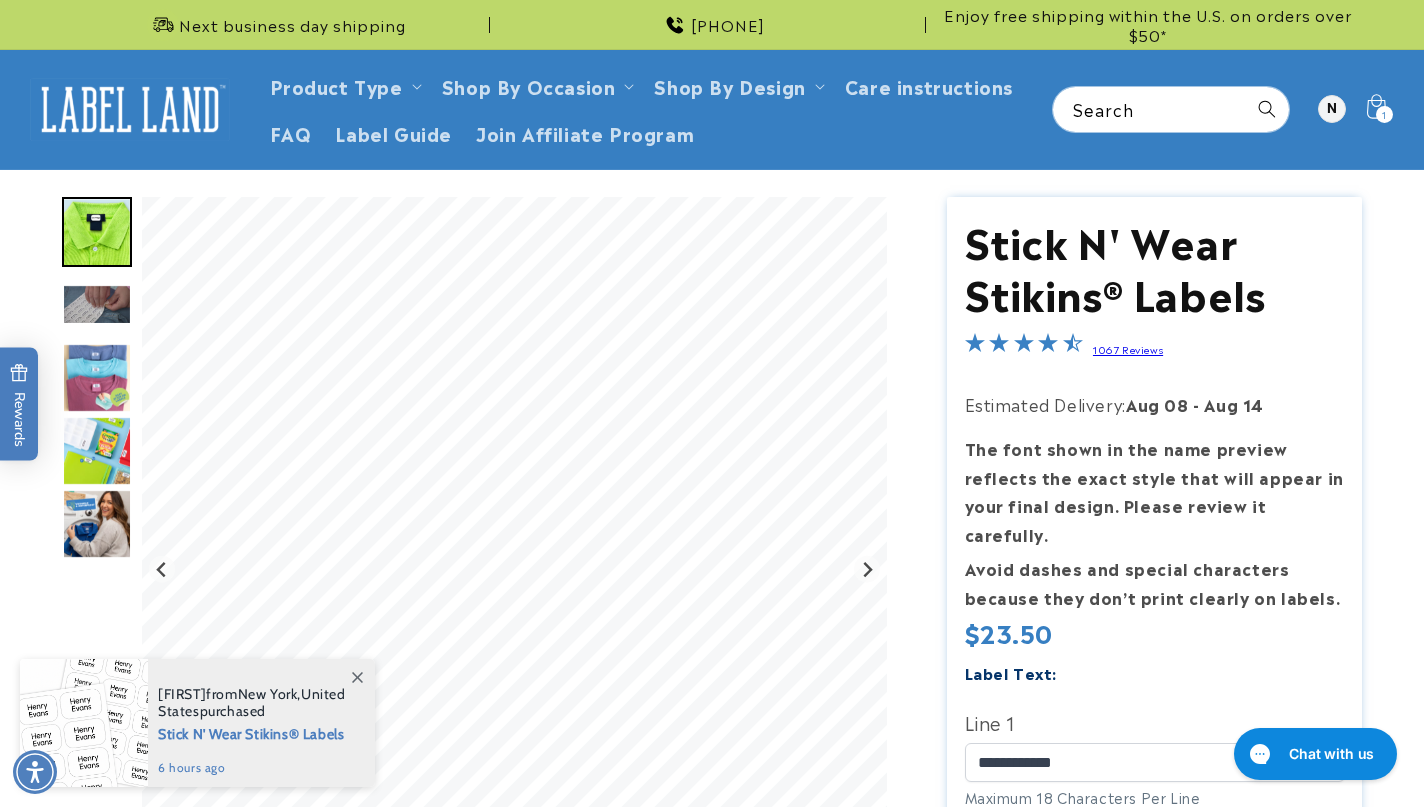 scroll, scrollTop: 0, scrollLeft: 0, axis: both 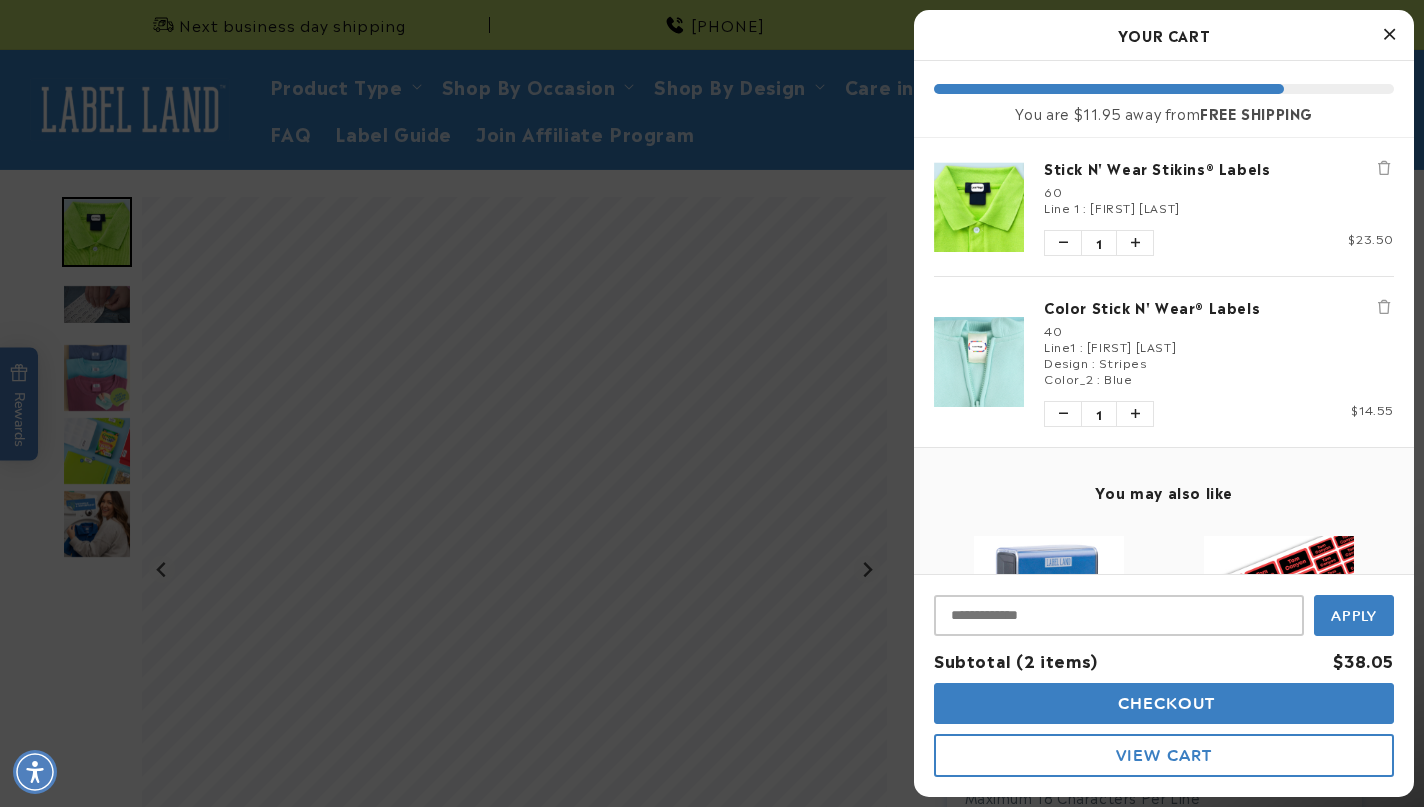 click at bounding box center (1389, 34) 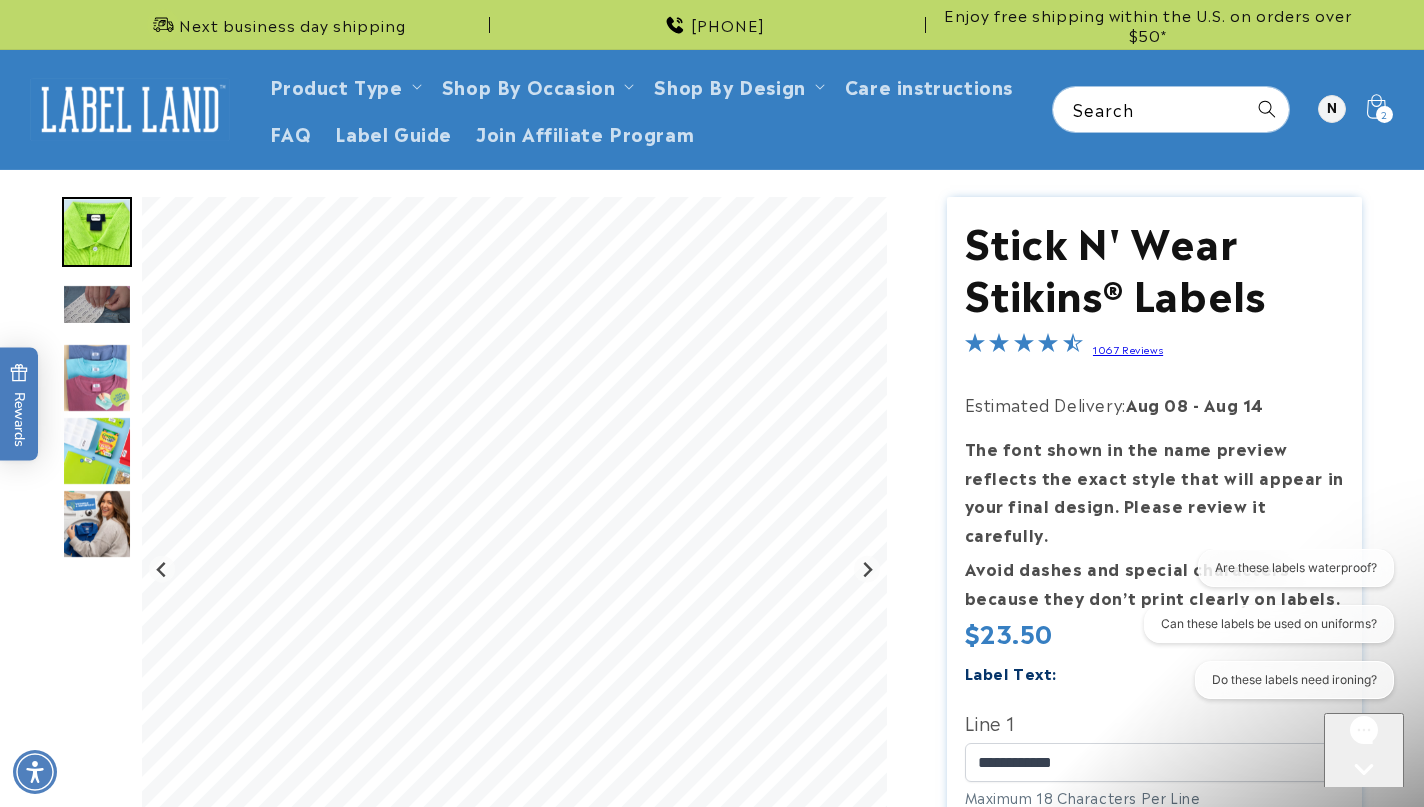 scroll, scrollTop: 0, scrollLeft: 0, axis: both 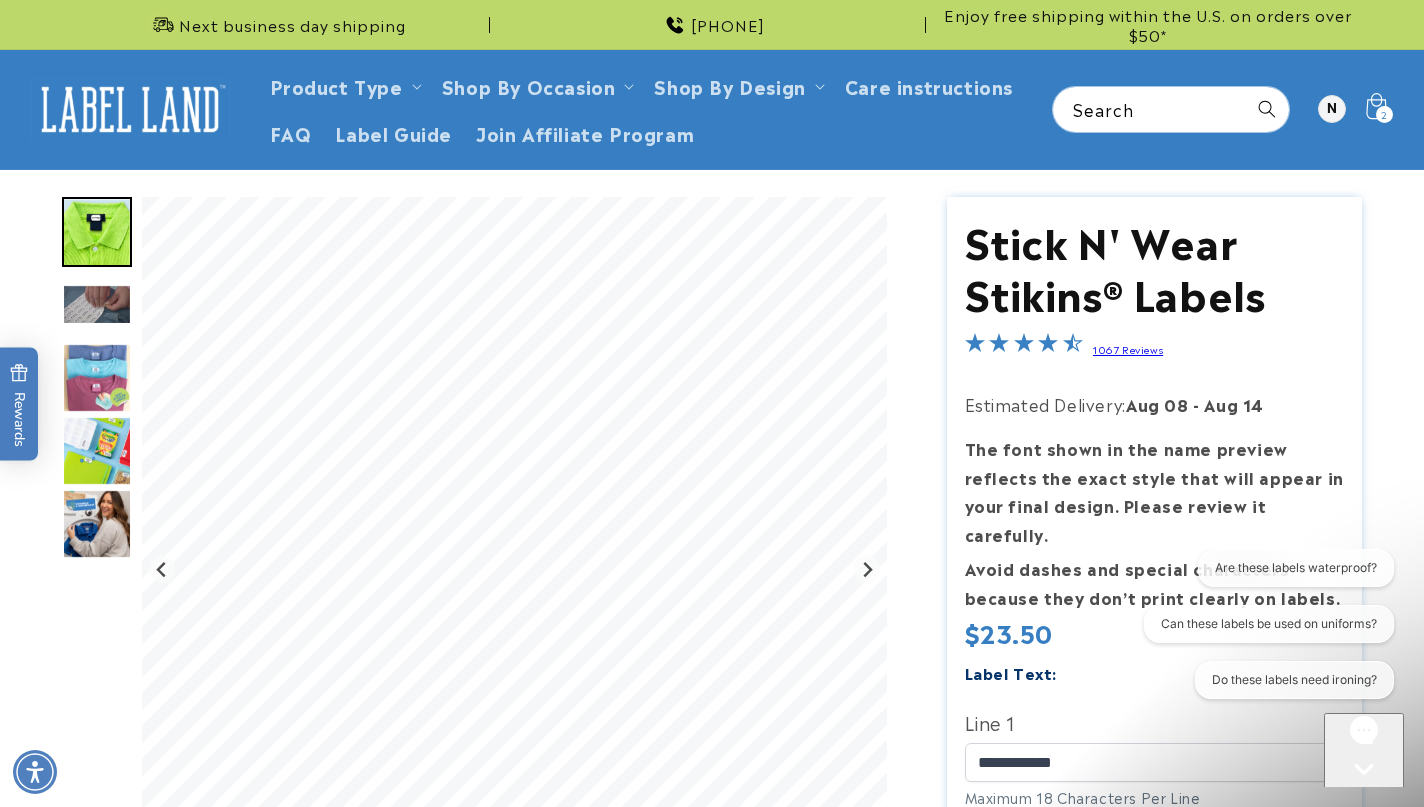 click on "2" at bounding box center [1384, 114] 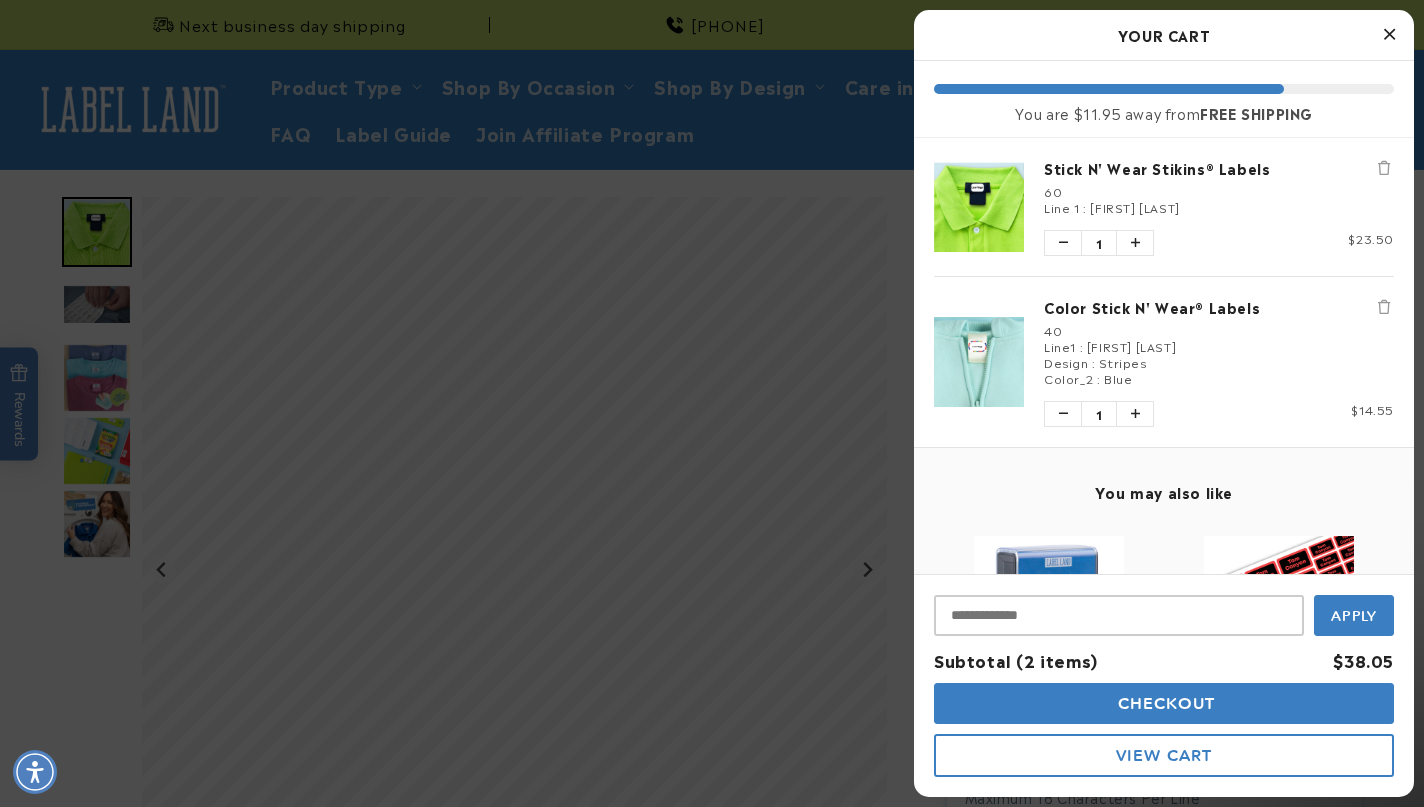 click at bounding box center (1384, 307) 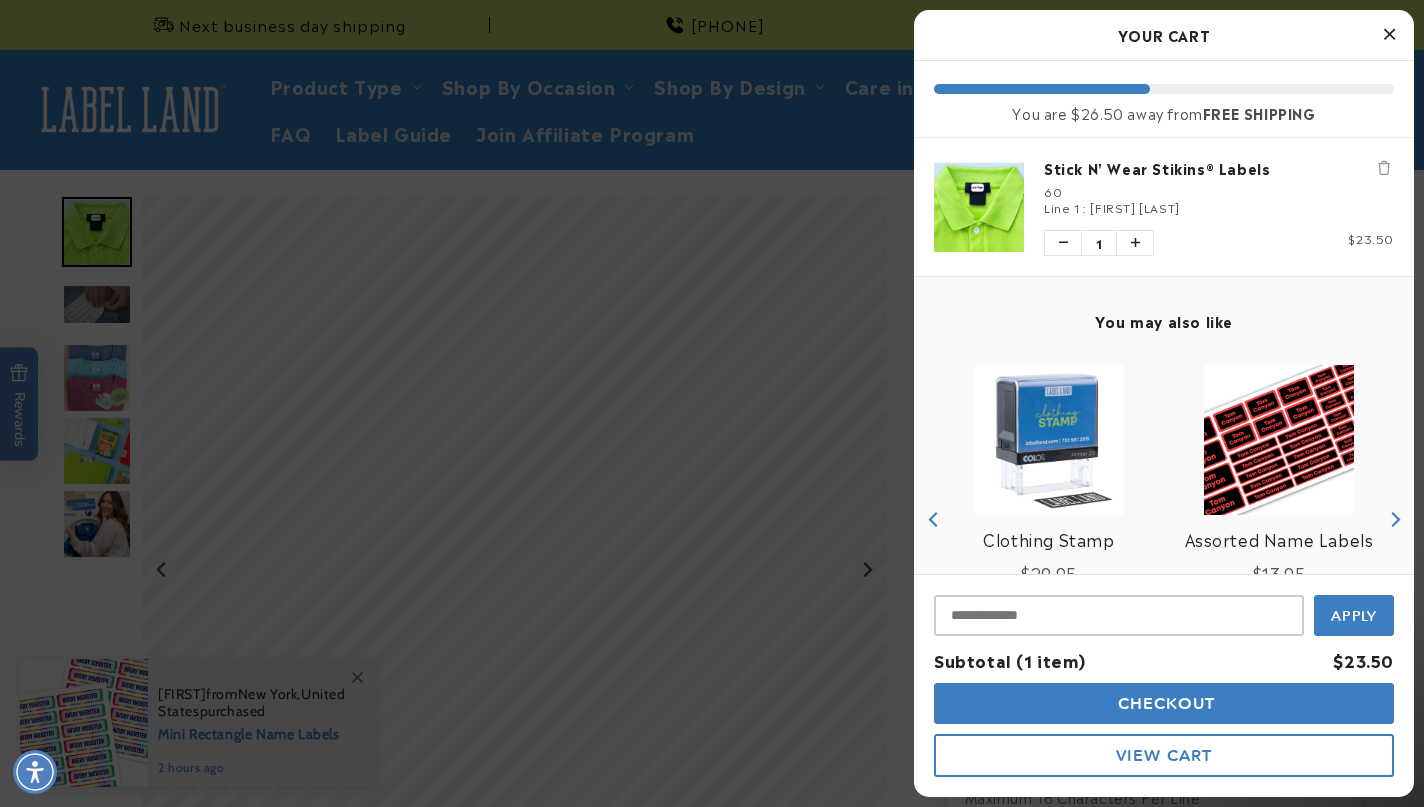 click on "Checkout" at bounding box center [1164, 703] 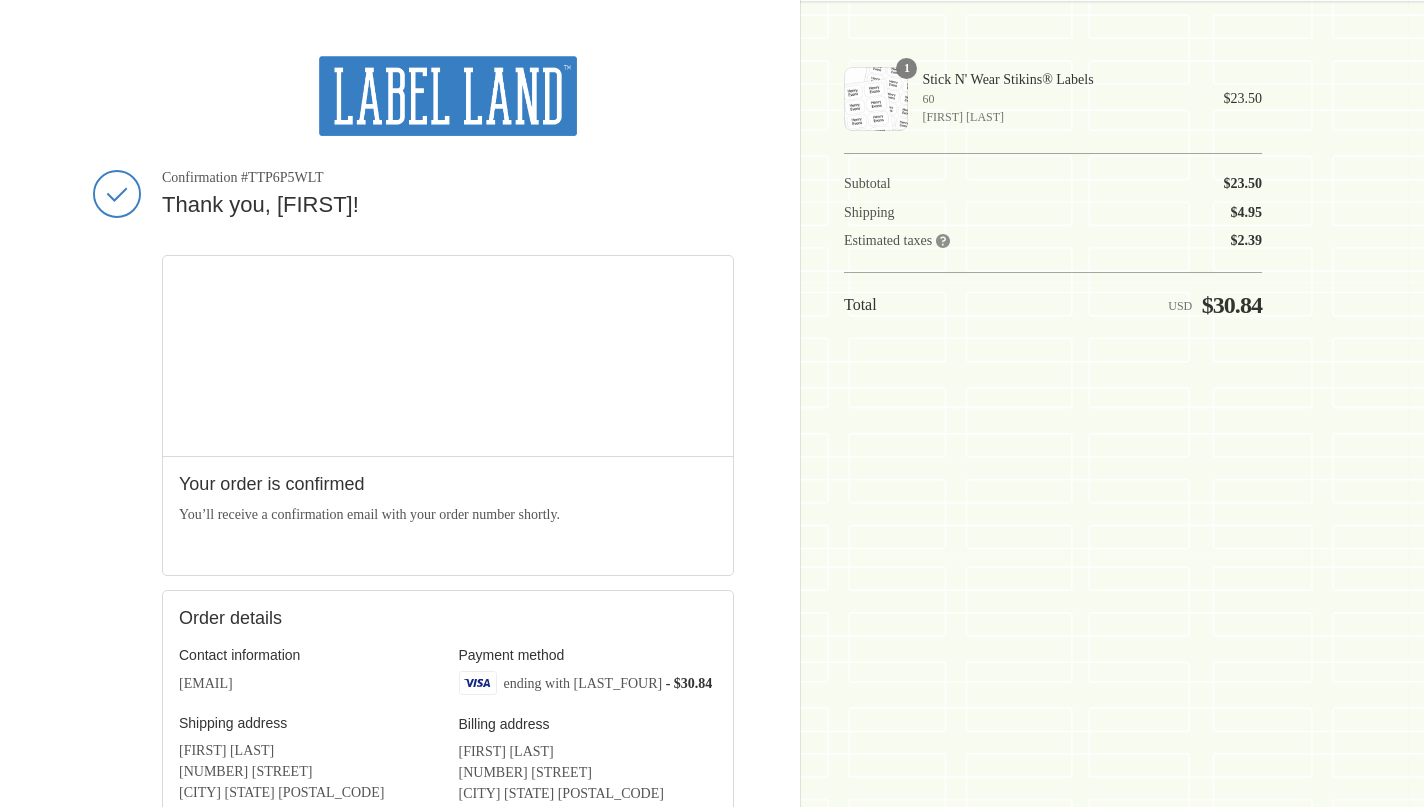 scroll, scrollTop: 0, scrollLeft: 0, axis: both 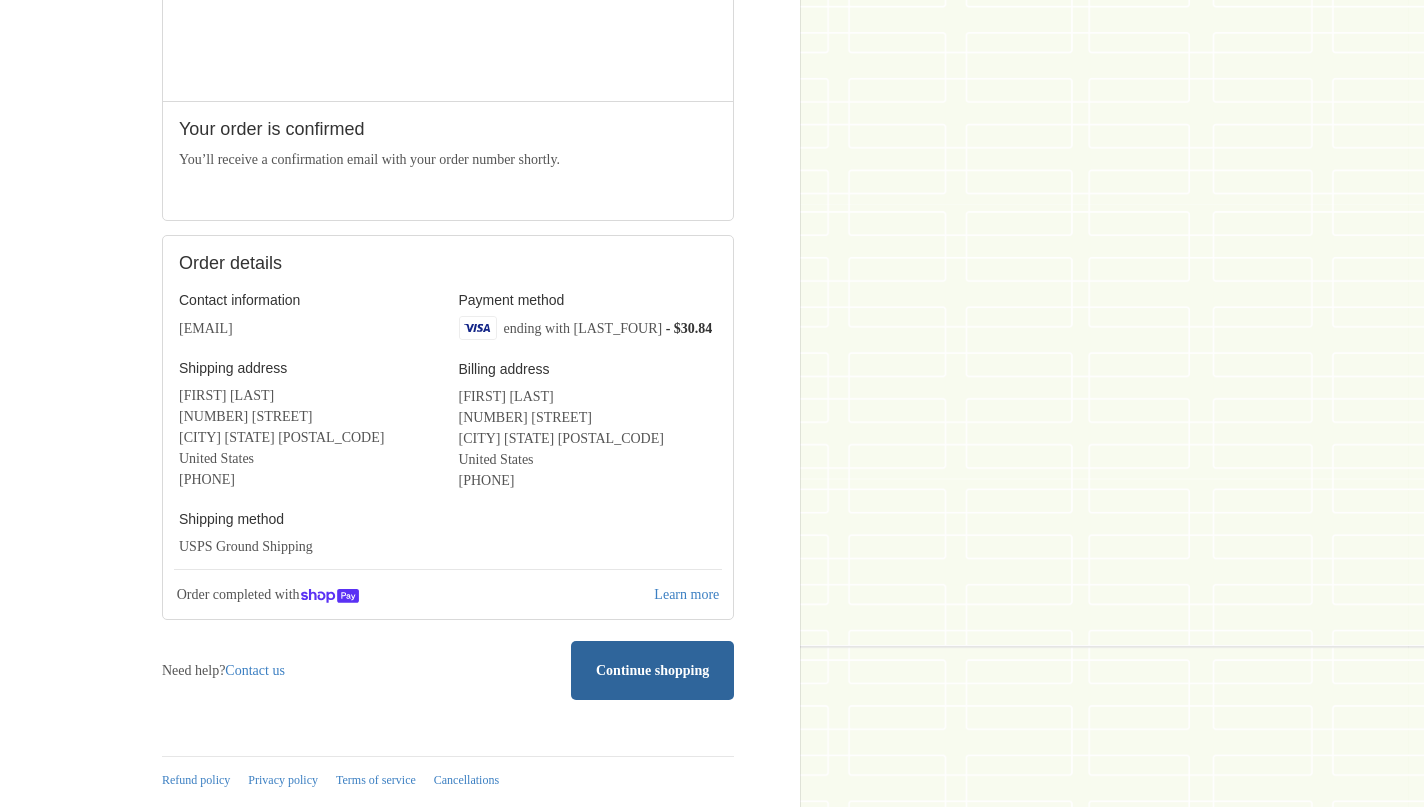 click on "Continue shopping" at bounding box center (652, 670) 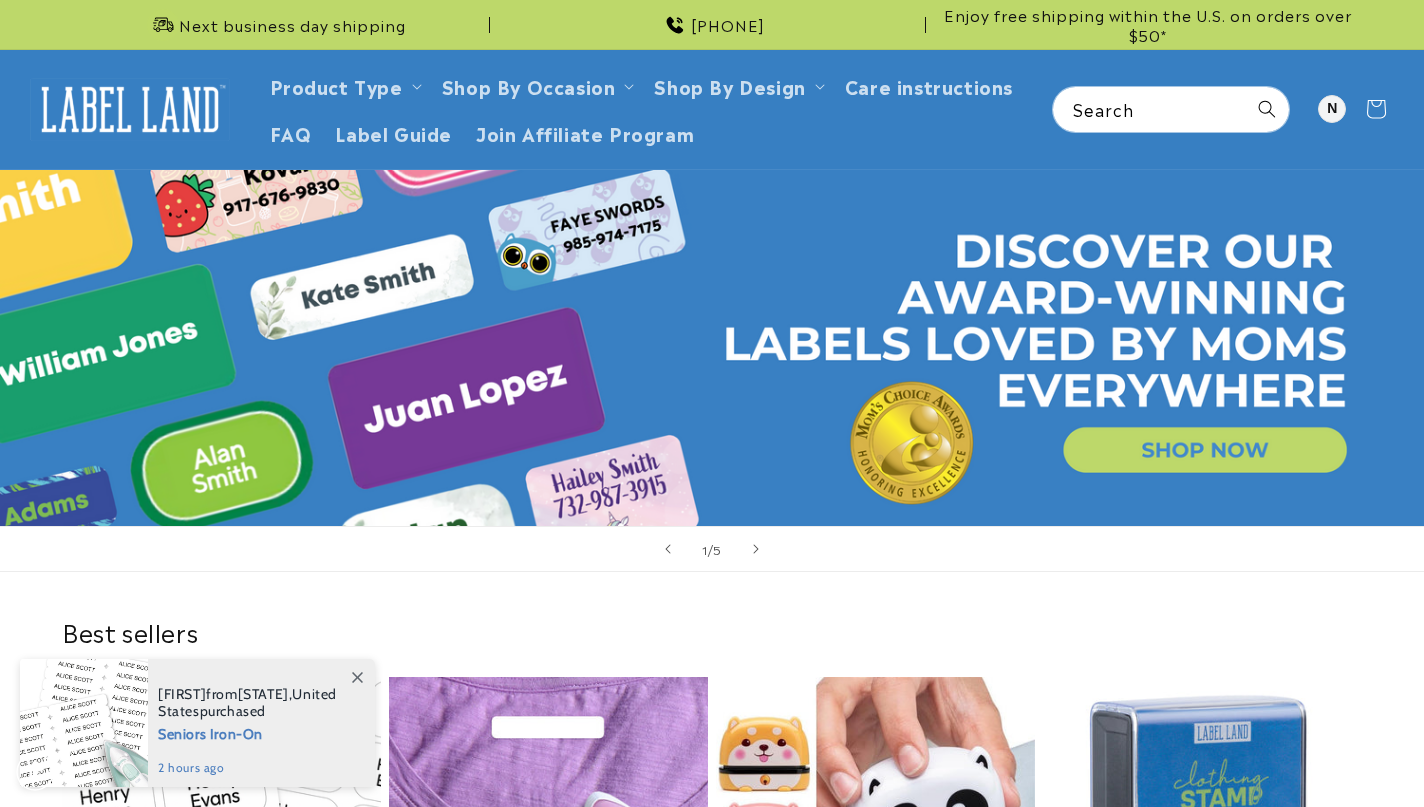 scroll, scrollTop: 249, scrollLeft: 0, axis: vertical 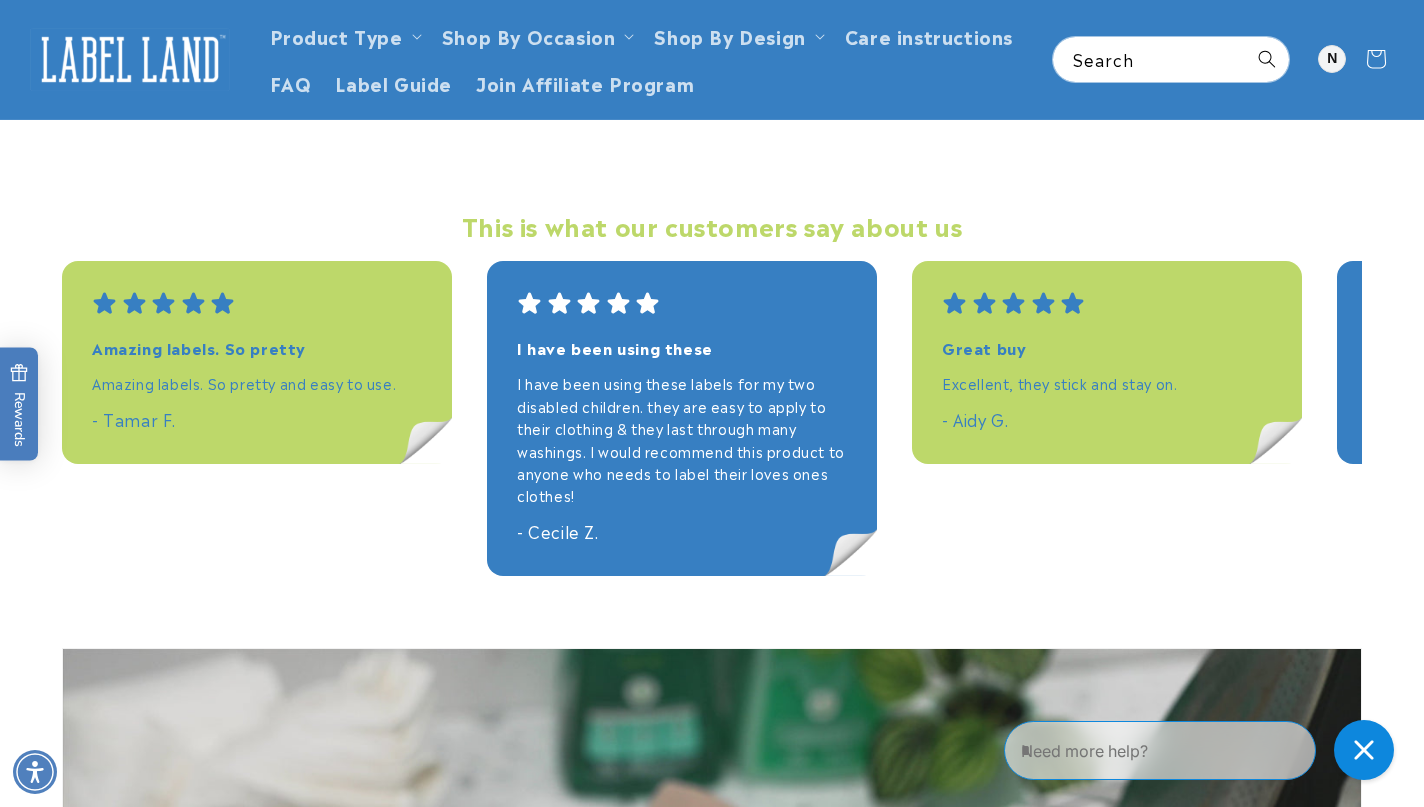 click on "Amazing labels. So pretty
Excellent, they stick and stay on.
- [FIRST] [LAST]." at bounding box center (1532, 362) 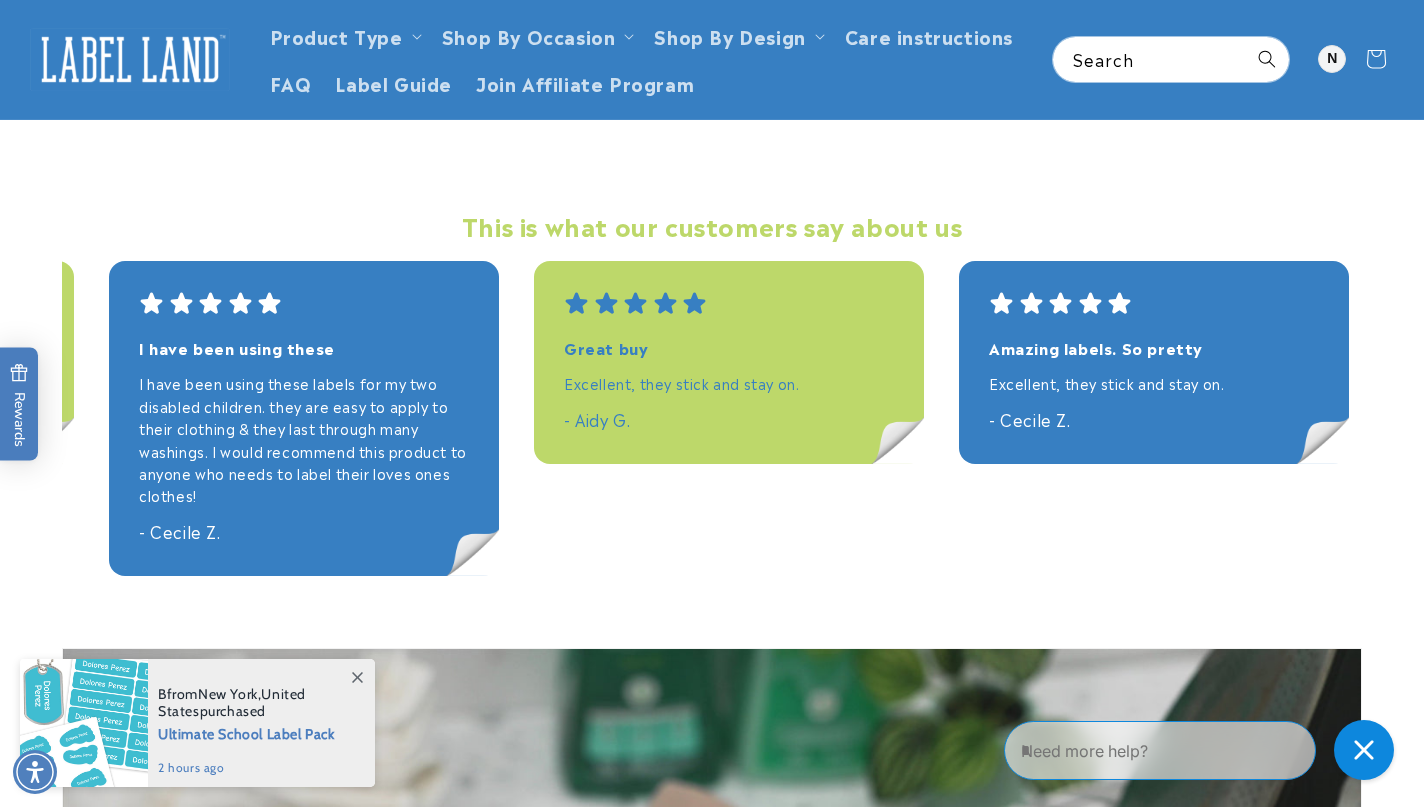 drag, startPoint x: 1329, startPoint y: 408, endPoint x: 951, endPoint y: 413, distance: 378.03308 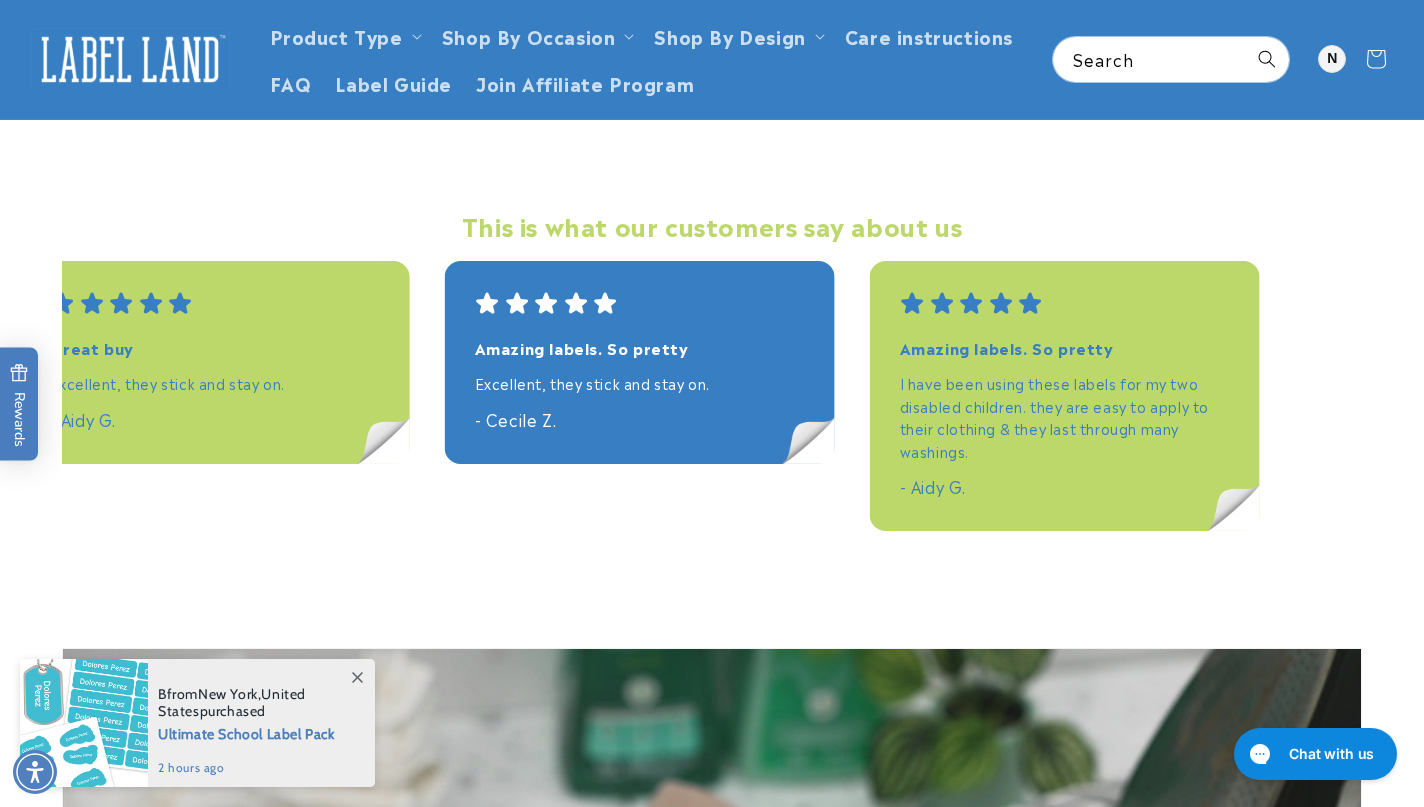 drag, startPoint x: 1172, startPoint y: 401, endPoint x: 630, endPoint y: 401, distance: 542 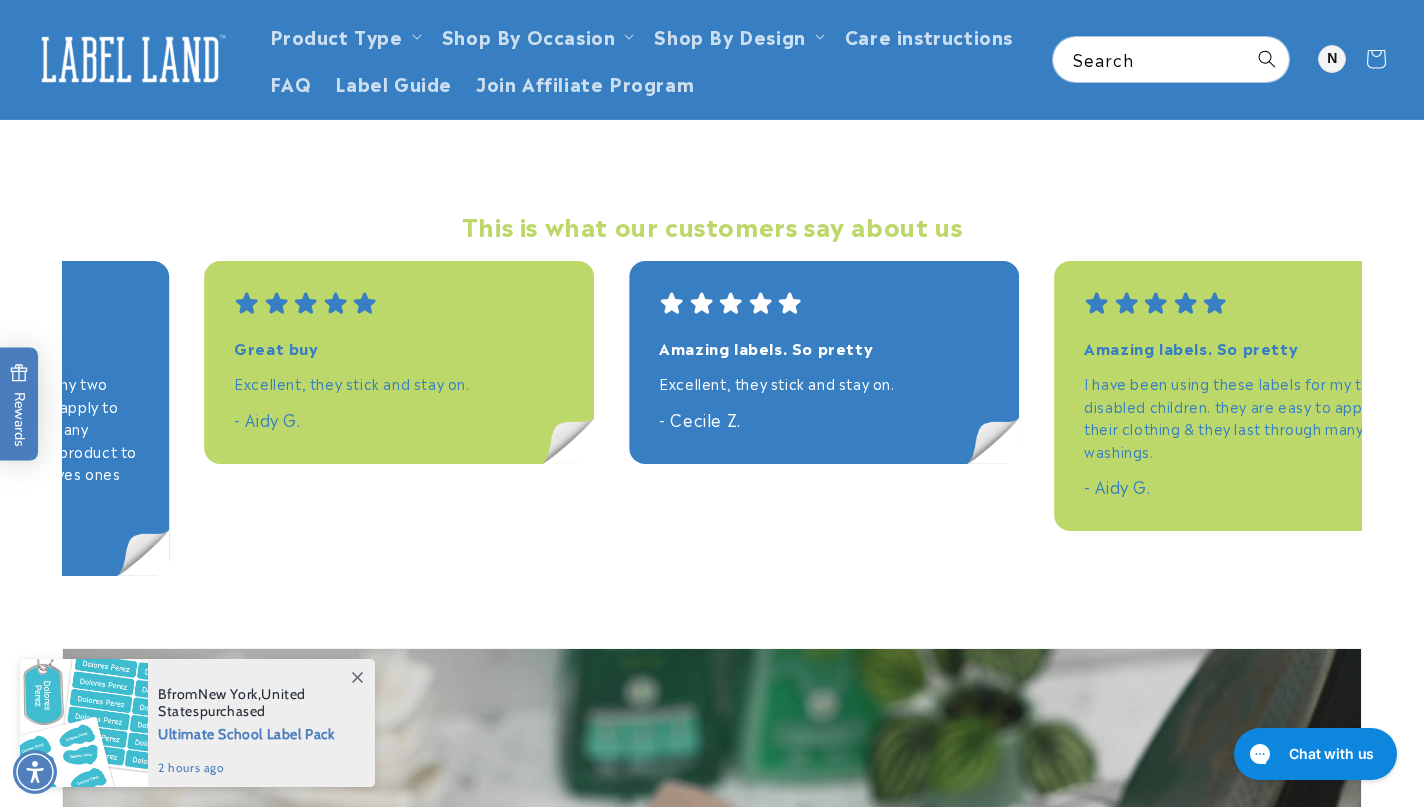 drag, startPoint x: 601, startPoint y: 405, endPoint x: 922, endPoint y: 404, distance: 321.00156 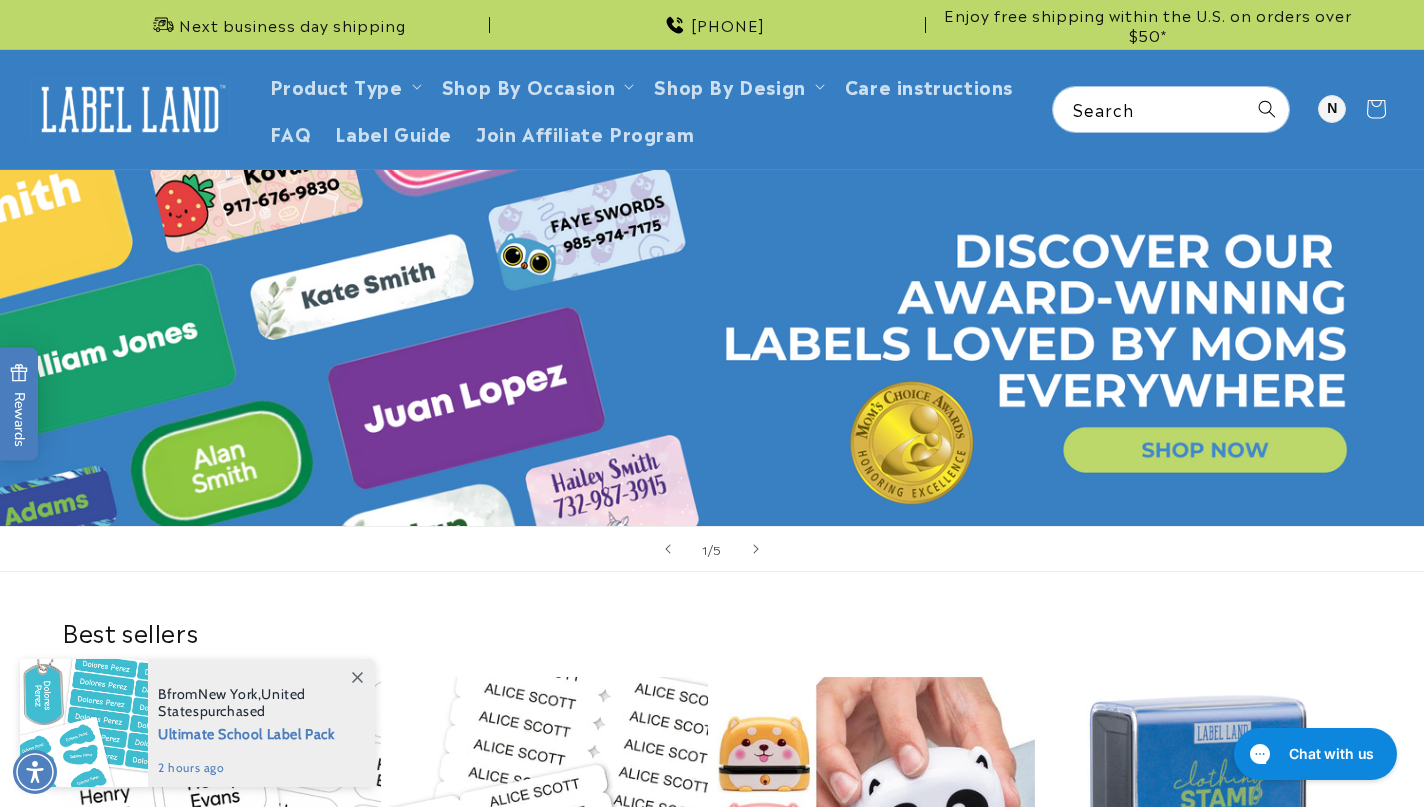 scroll, scrollTop: 0, scrollLeft: 0, axis: both 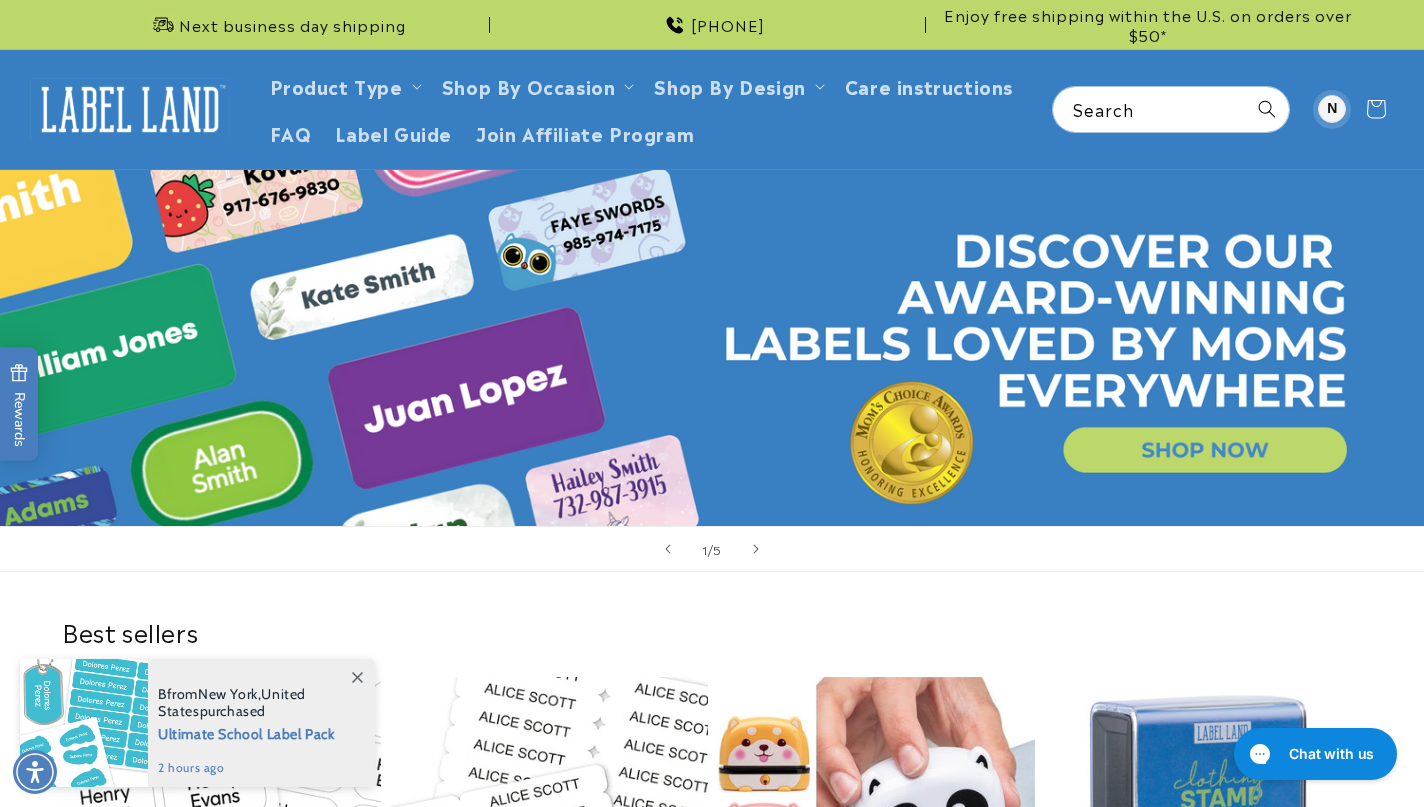 click at bounding box center (1332, 109) 